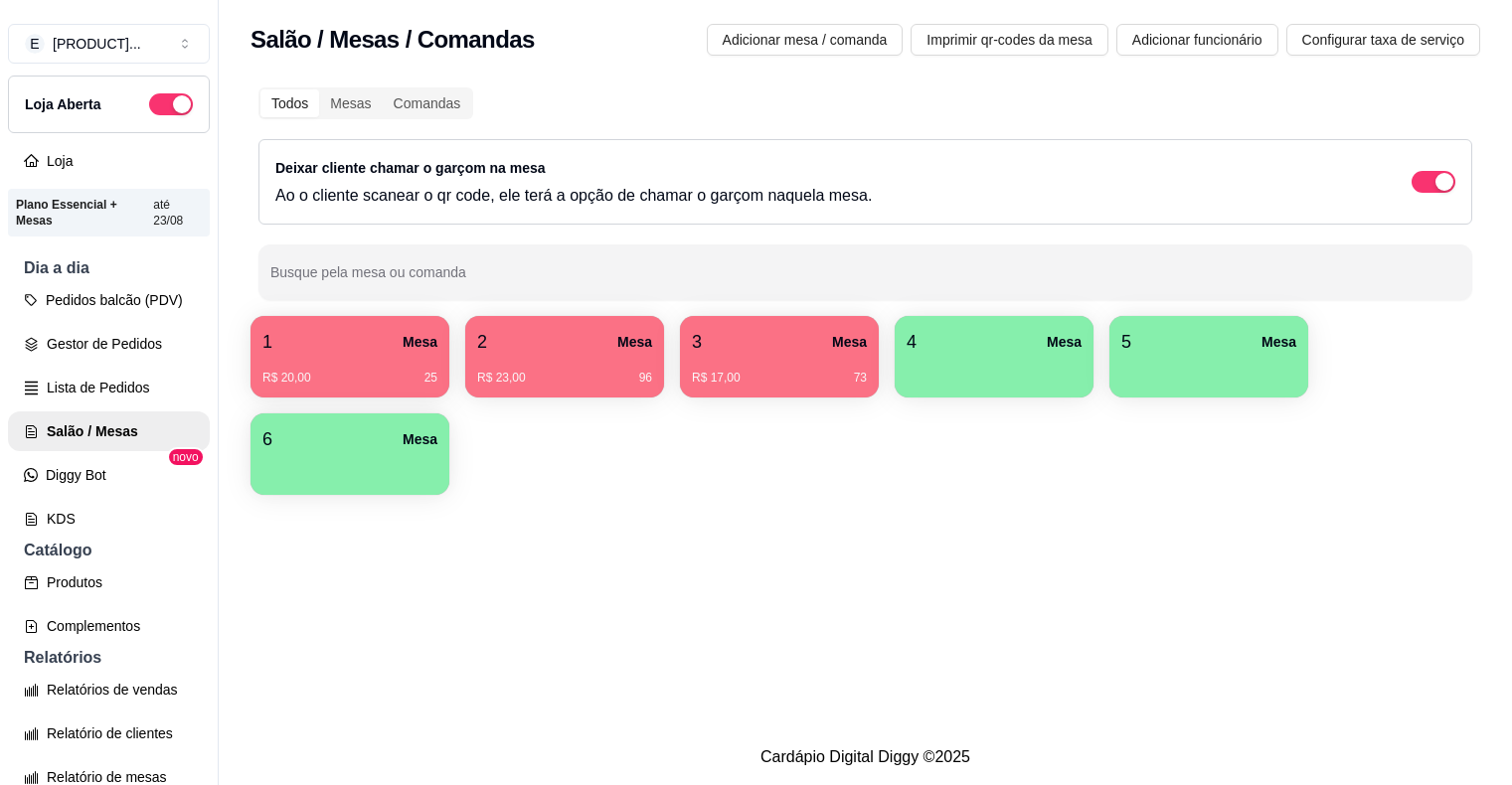 scroll, scrollTop: 0, scrollLeft: 0, axis: both 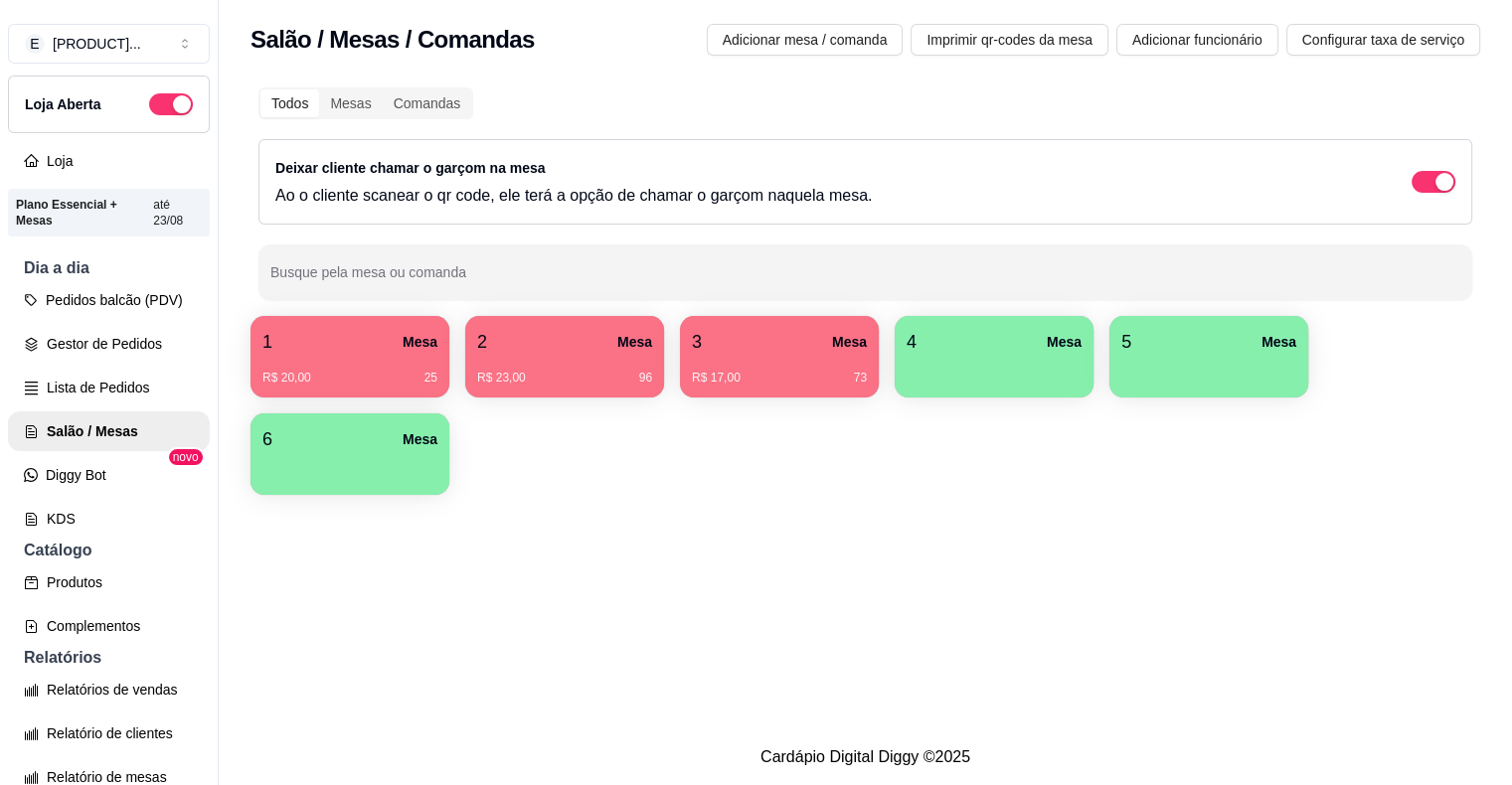 click on "R$ 20,00 [NUMBER]" at bounding box center (350, 371) 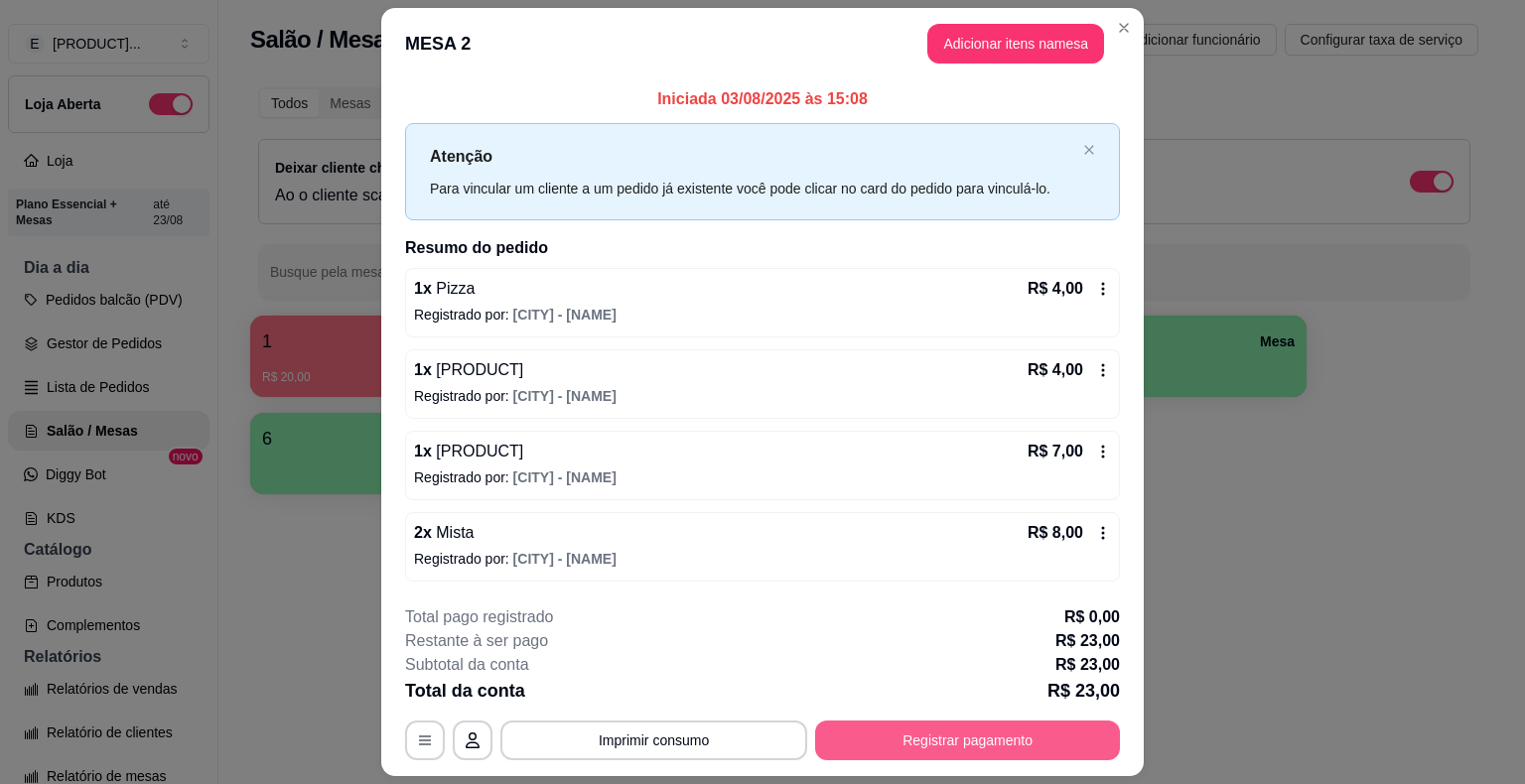click on "Registrar pagamento" at bounding box center [967, 740] 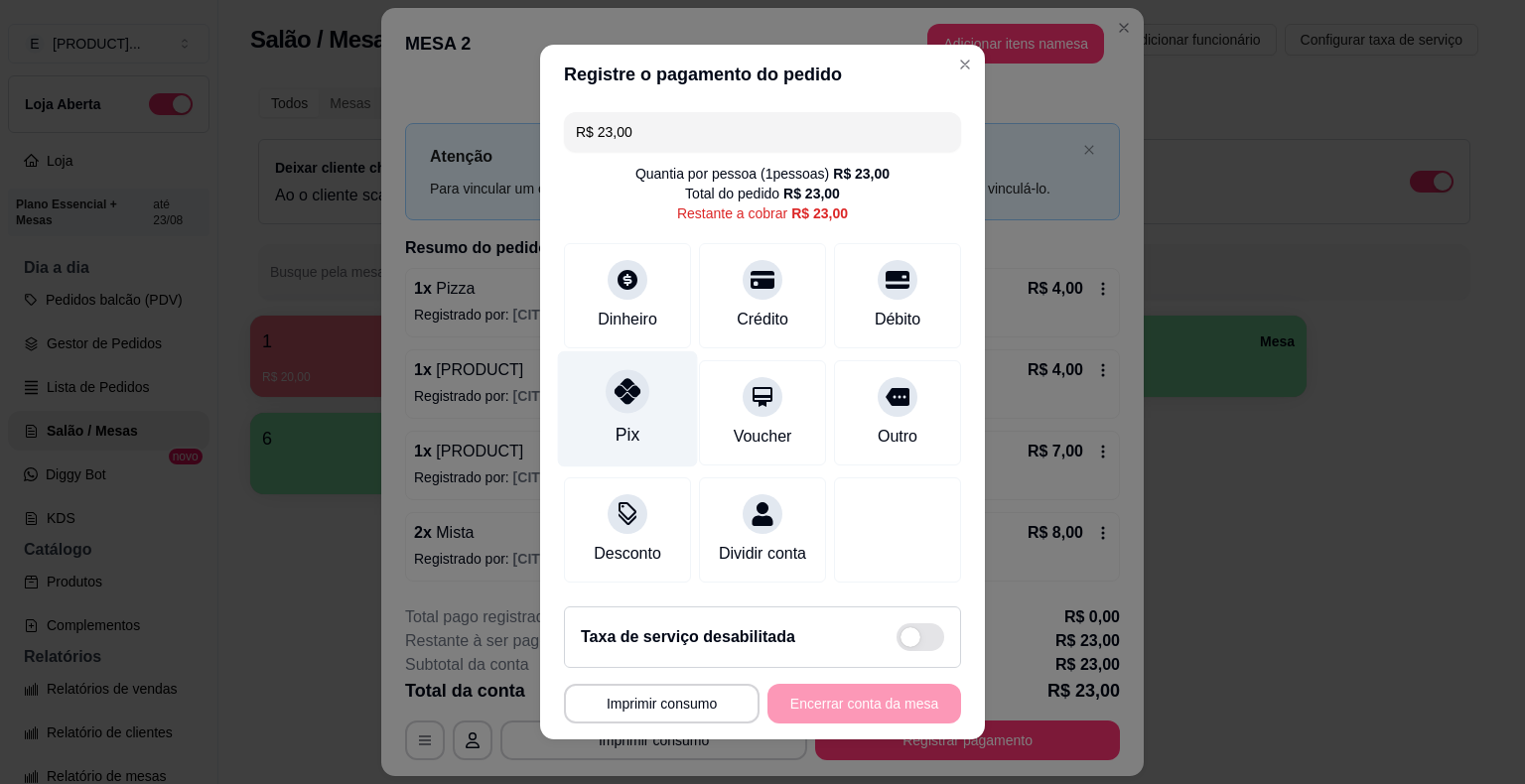 drag, startPoint x: 580, startPoint y: 403, endPoint x: 606, endPoint y: 464, distance: 66.30988 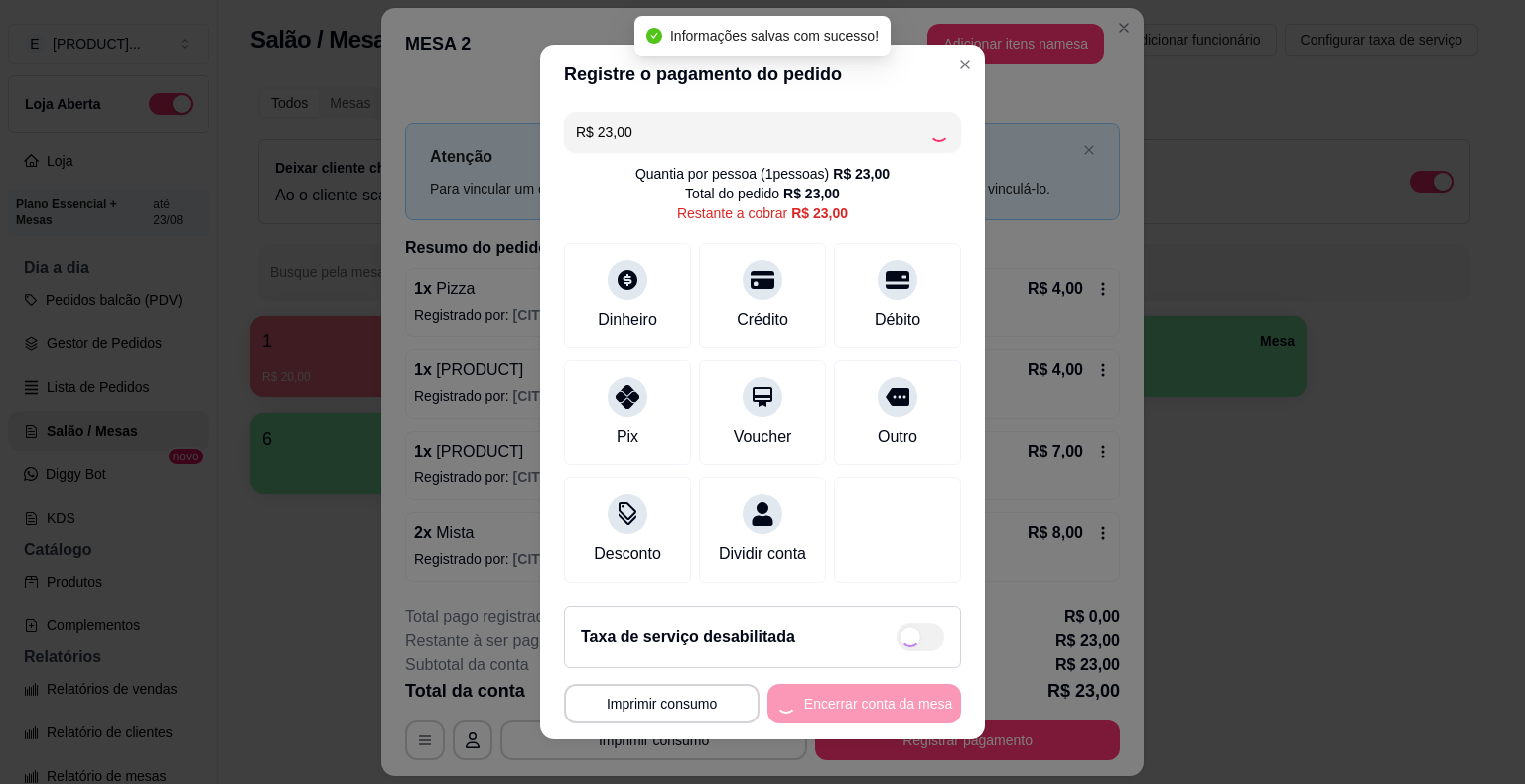 type on "R$ 0,00" 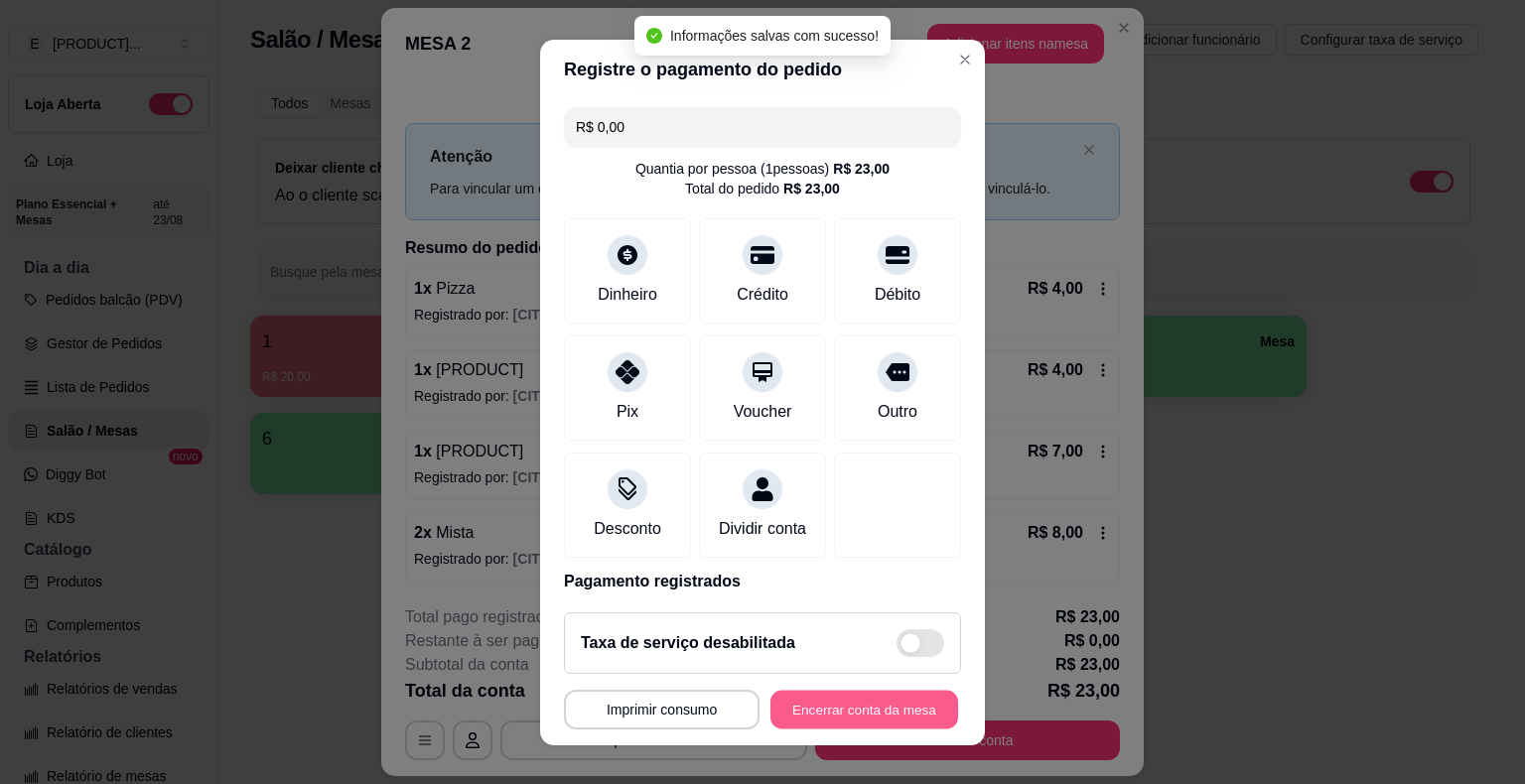 click on "Encerrar conta da mesa" at bounding box center [864, 709] 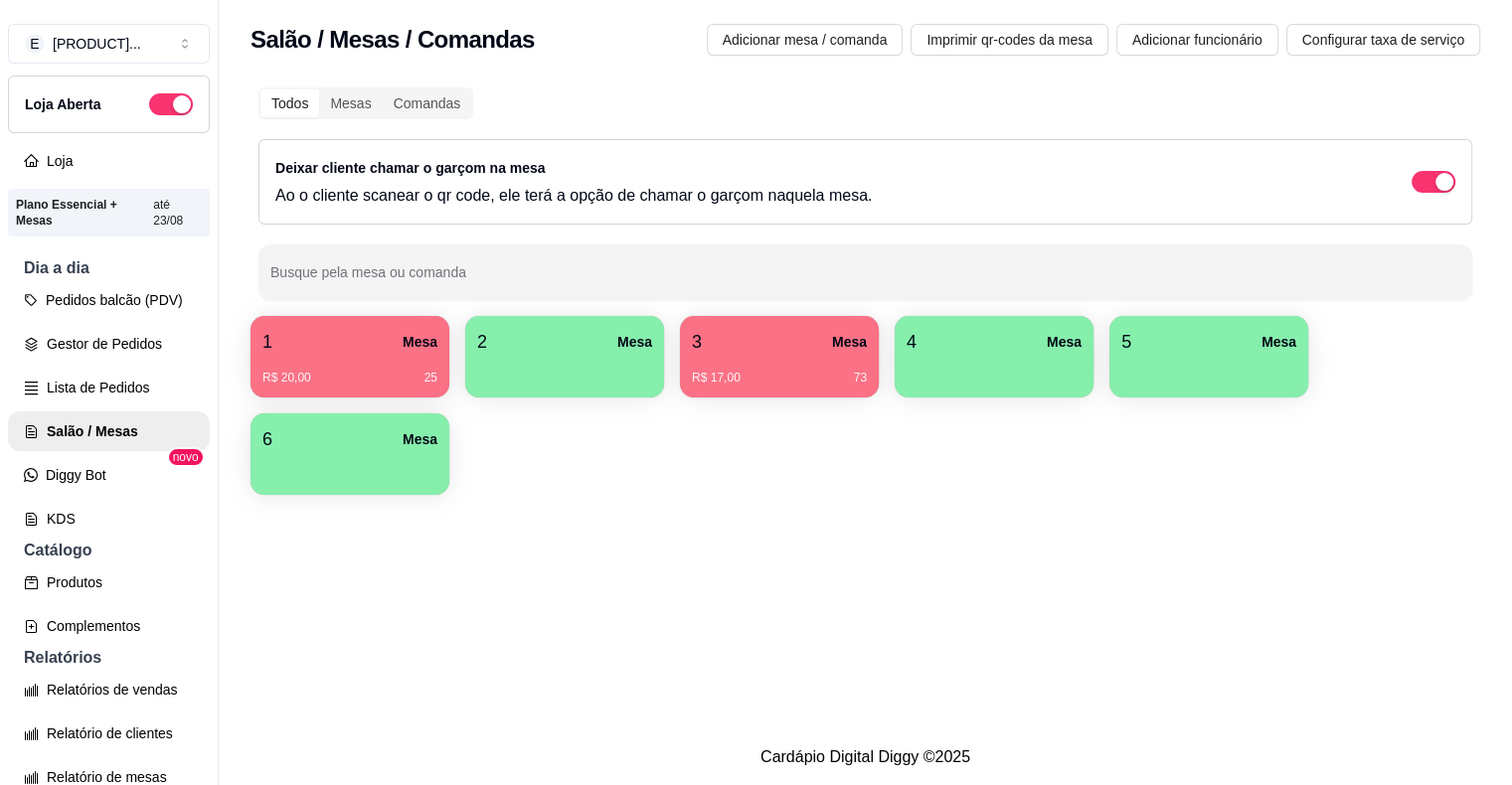click on "3 Mesa" at bounding box center (779, 342) 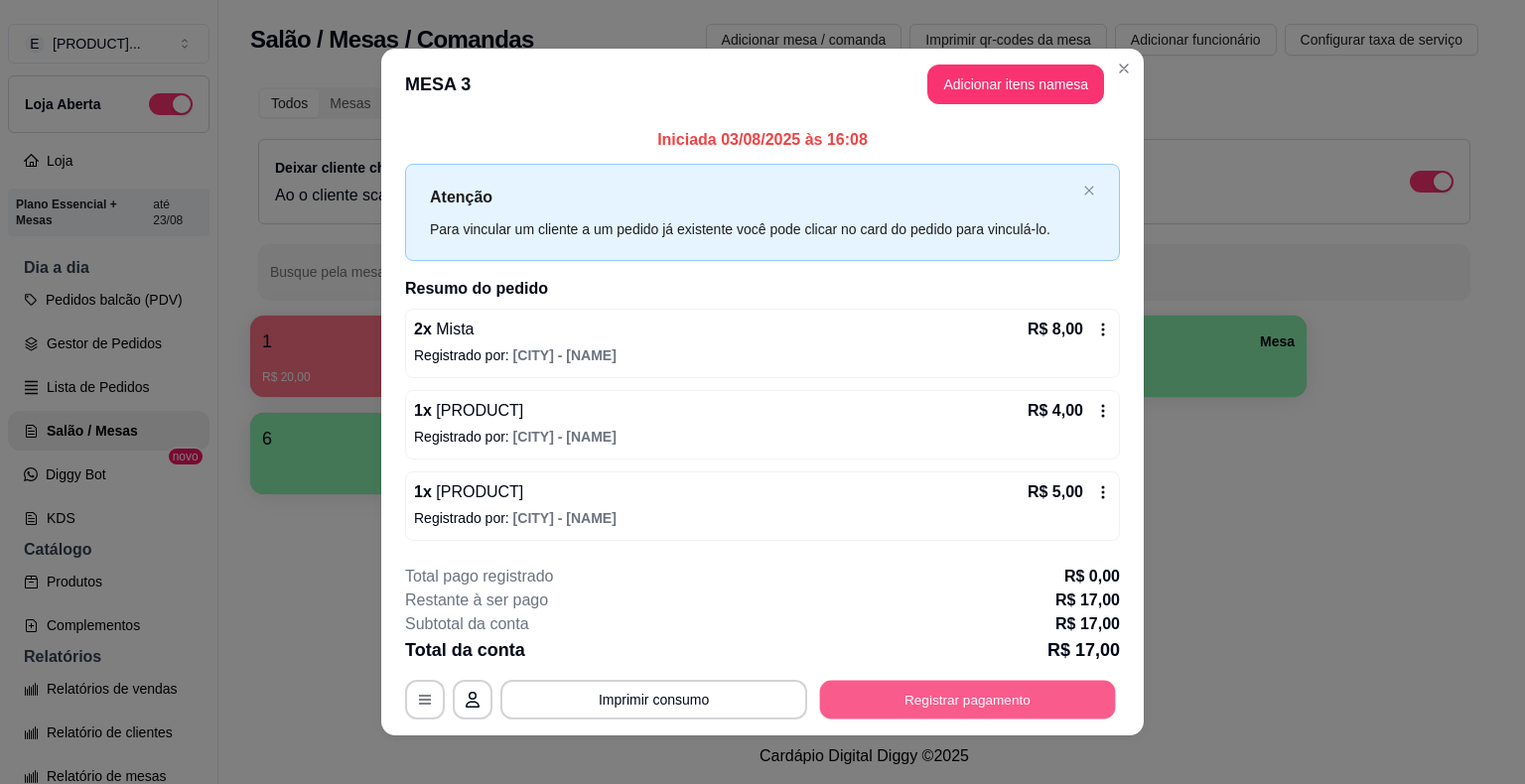 click on "Registrar pagamento" at bounding box center [968, 699] 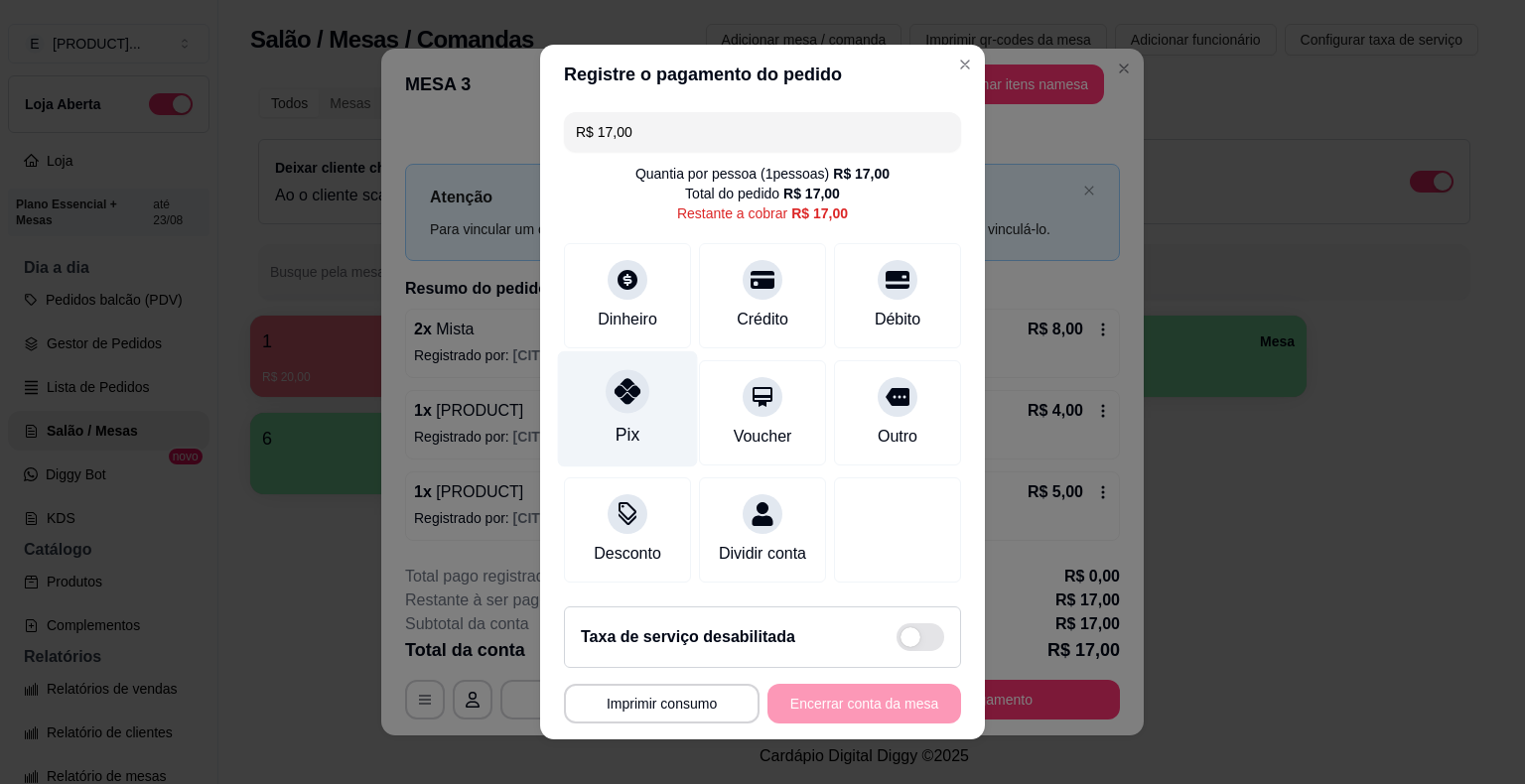 click at bounding box center (627, 391) 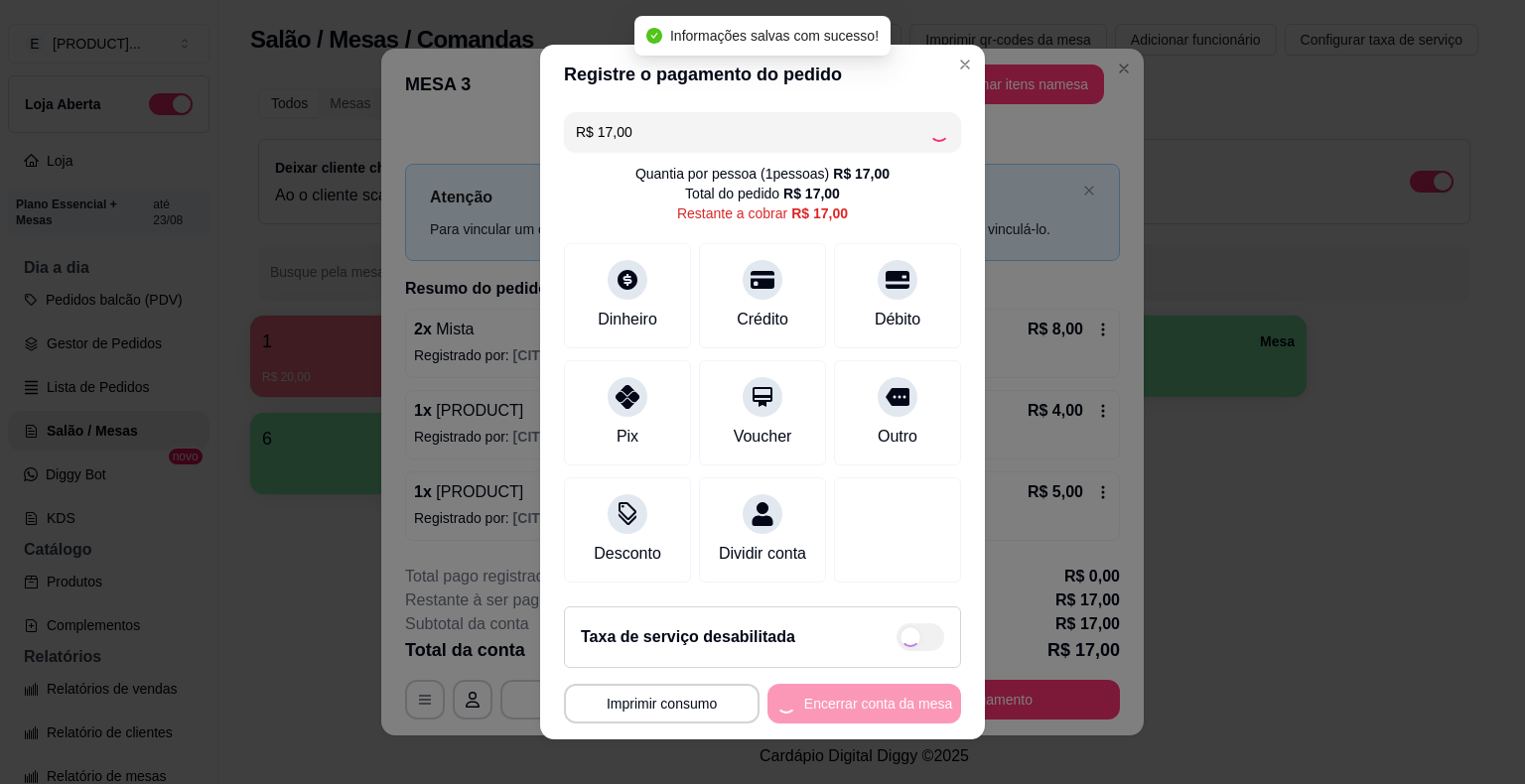 type on "R$ 0,00" 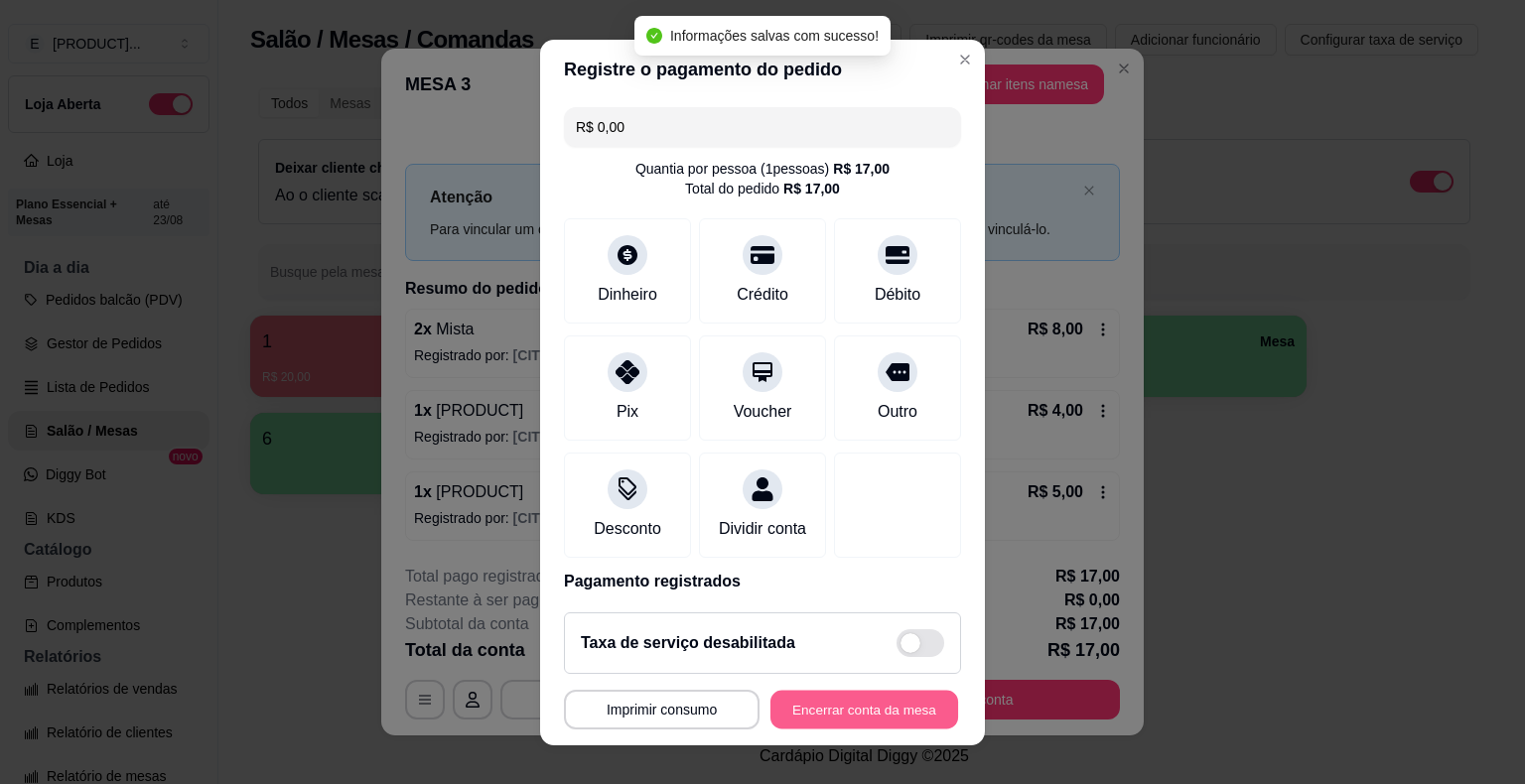click on "Encerrar conta da mesa" at bounding box center [864, 709] 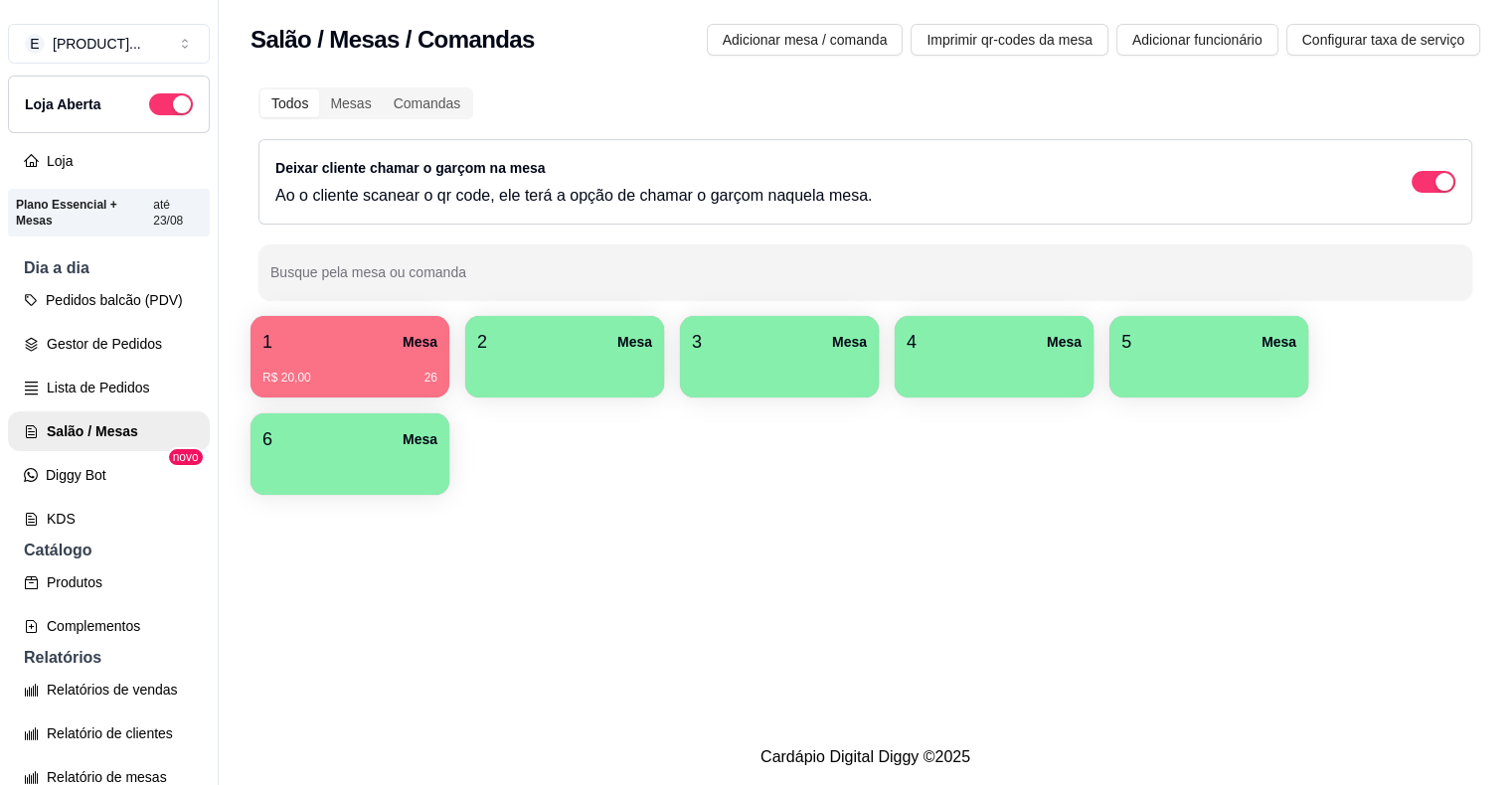 click on "Todos Mesas Comandas Deixar cliente chamar o garçom na mesa Ao o cliente scanear o qr code, ele terá a opção de chamar o garçom naquela mesa. Busque pela mesa ou comanda
1 Mesa R$ 20,00 [NUMBER] 2 Mesa 3 Mesa 4 Mesa 5 Mesa 6 Mesa" at bounding box center (865, 293) 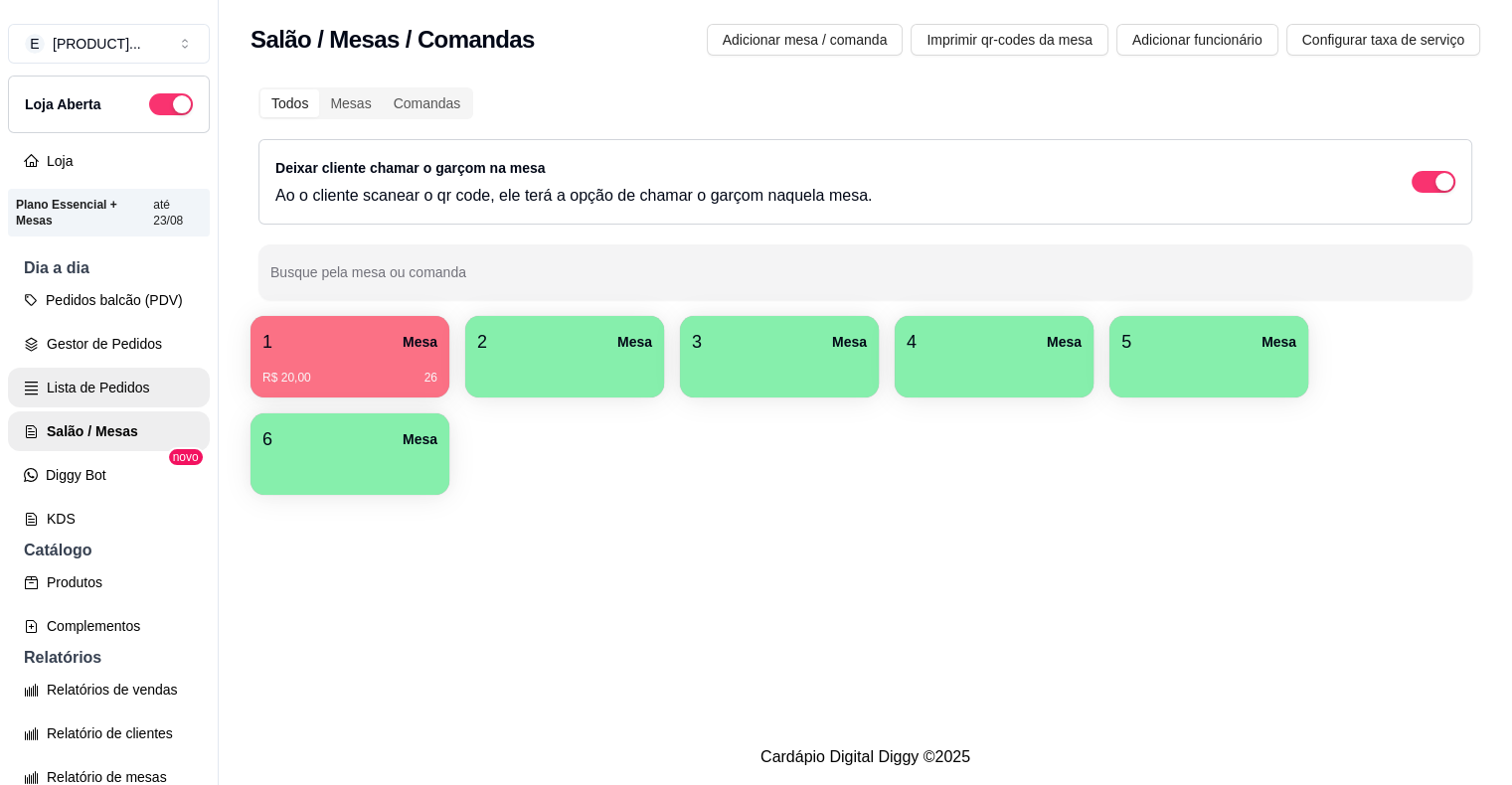click on "Lista de Pedidos" at bounding box center (108, 388) 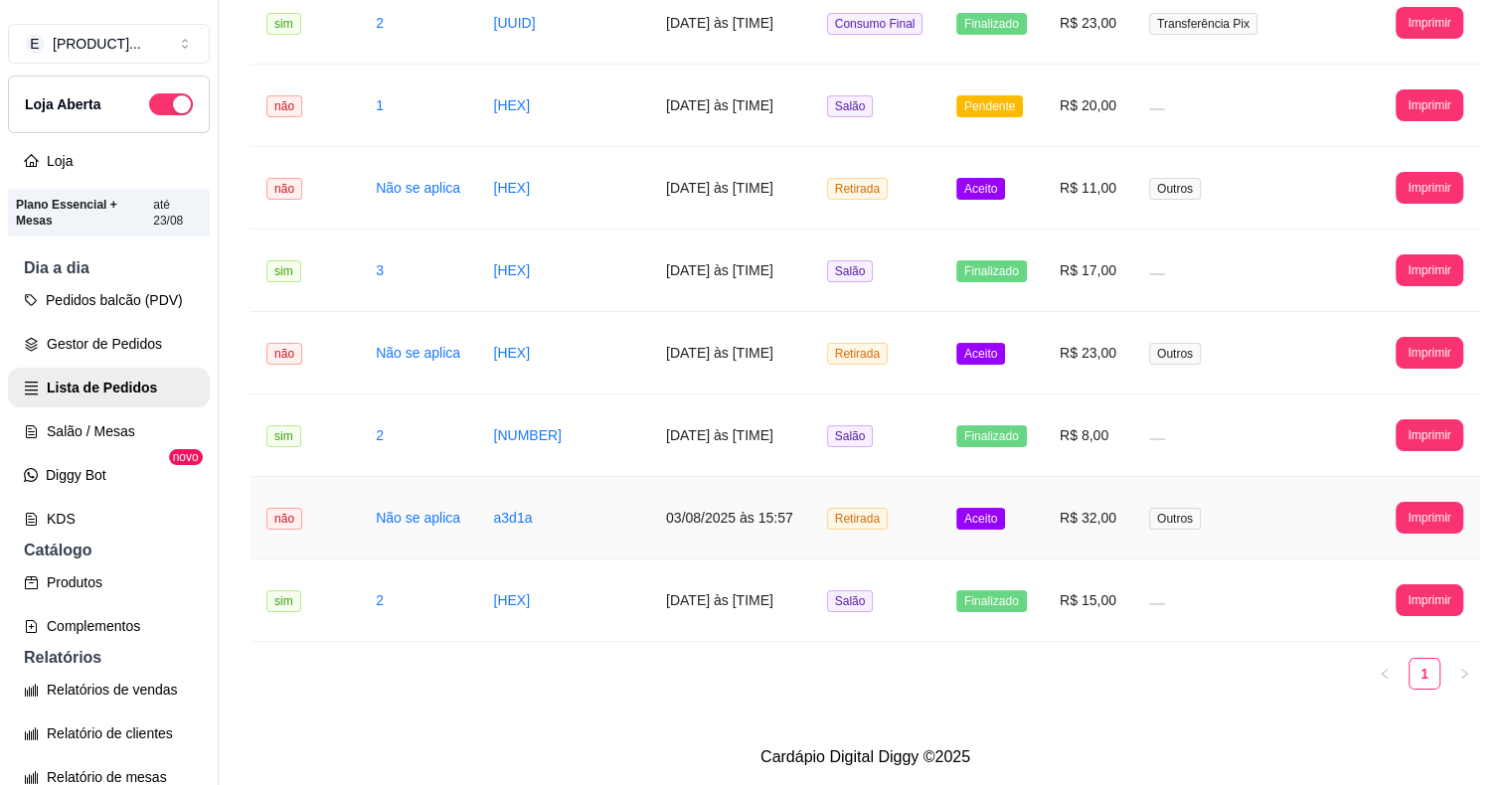 scroll, scrollTop: 346, scrollLeft: 0, axis: vertical 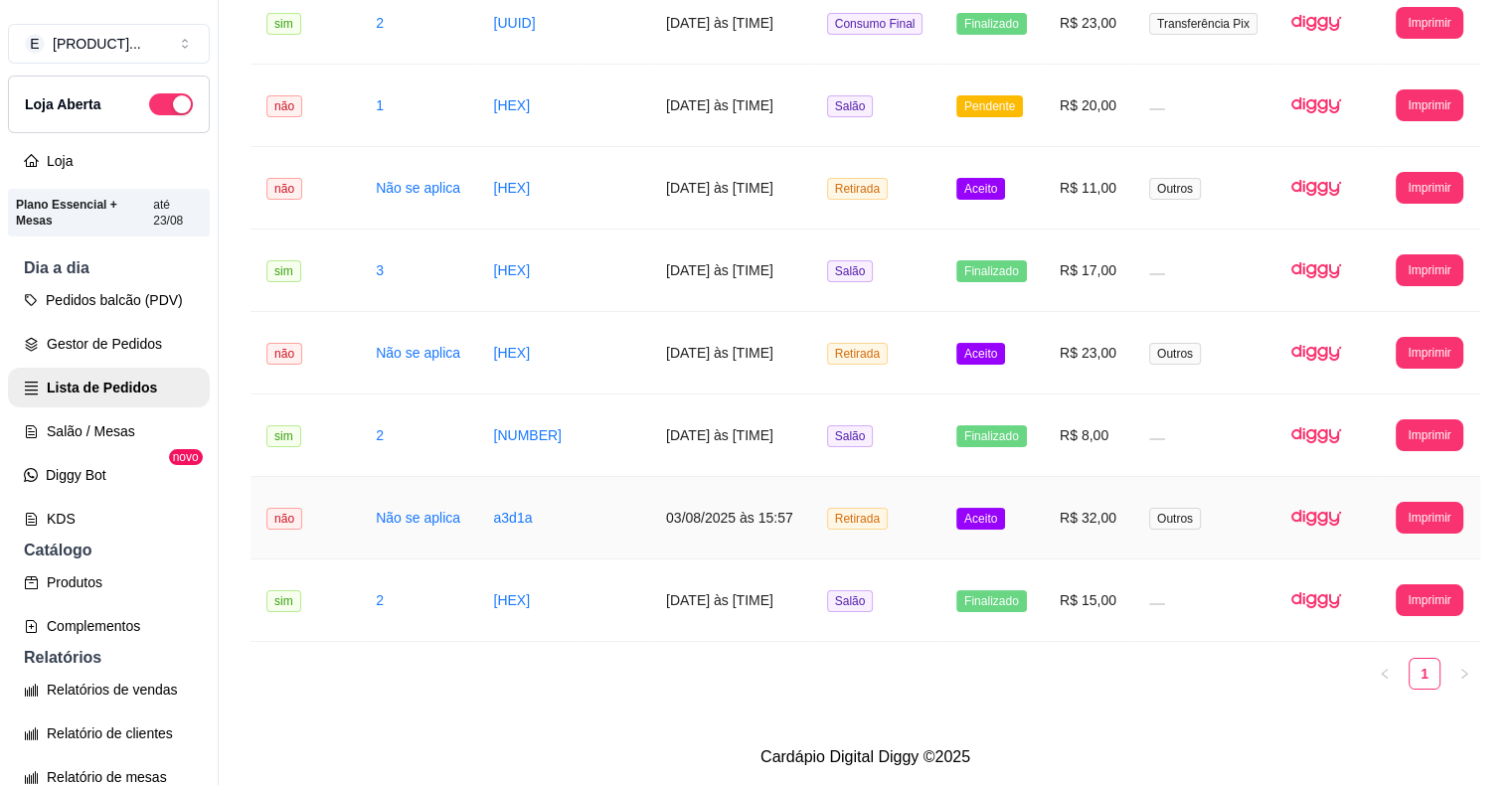 click on "Aceito" at bounding box center (980, 519) 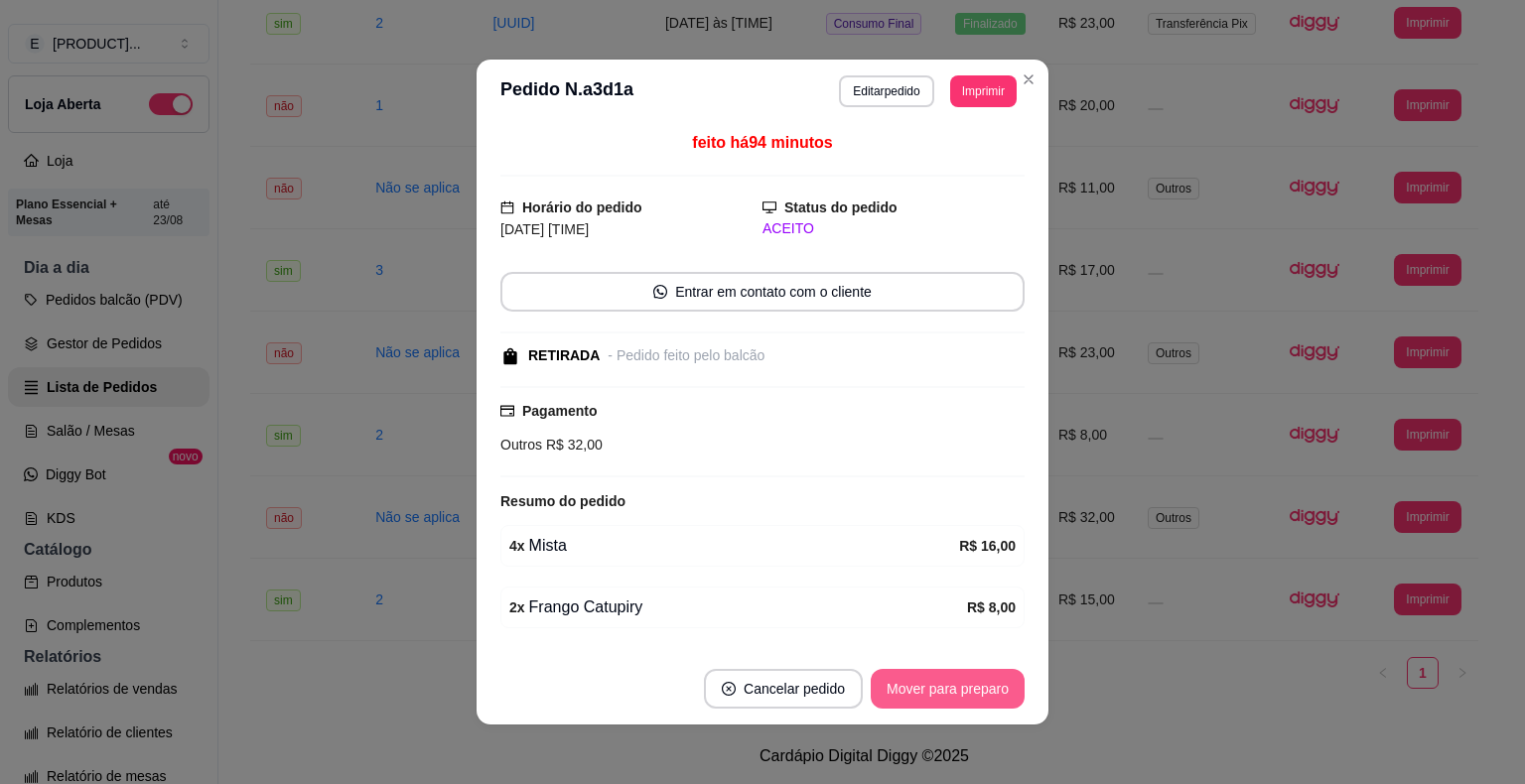 click on "Cancelar pedido Mover para preparo" at bounding box center (762, 689) 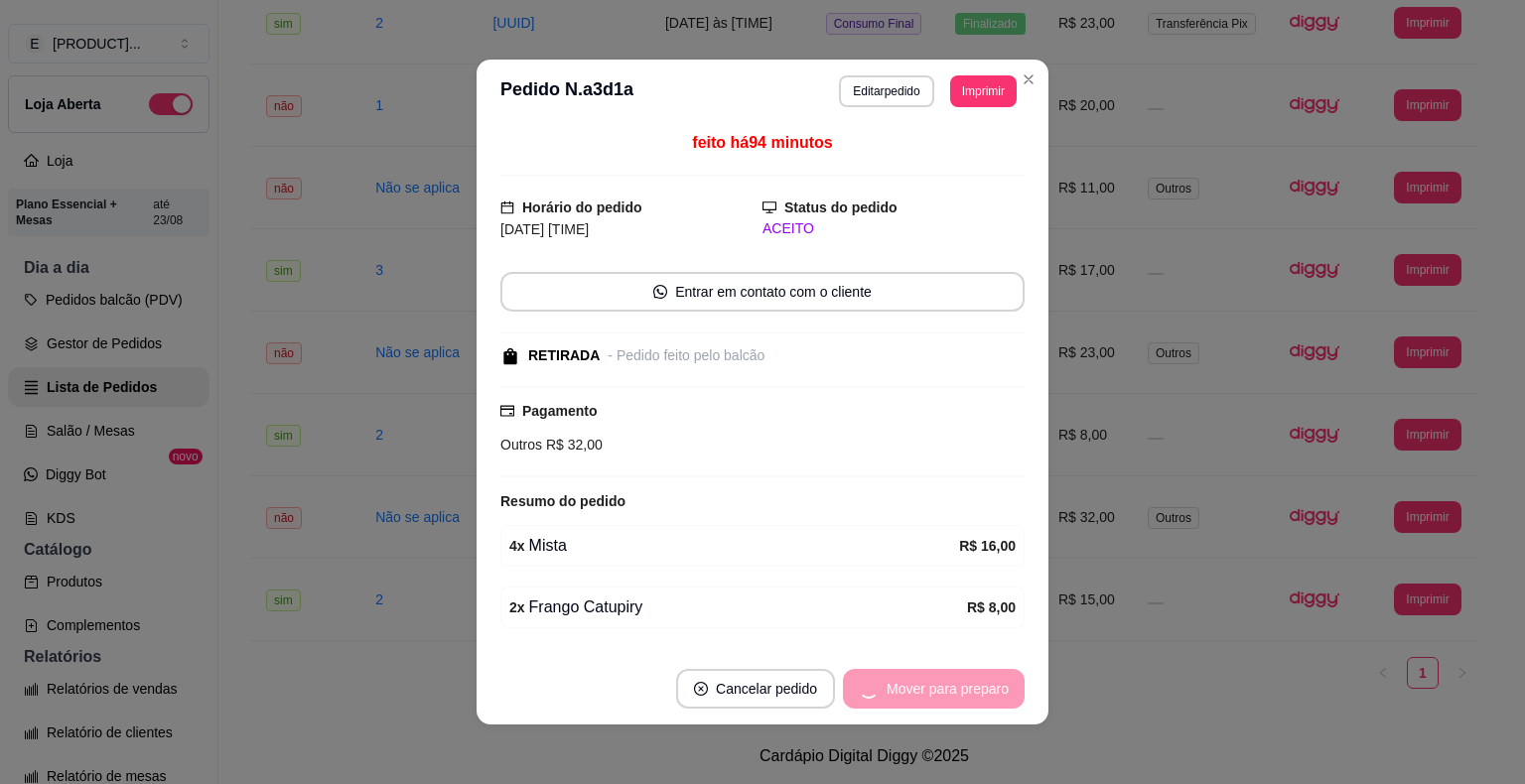 click on "Mover para preparo" at bounding box center [933, 689] 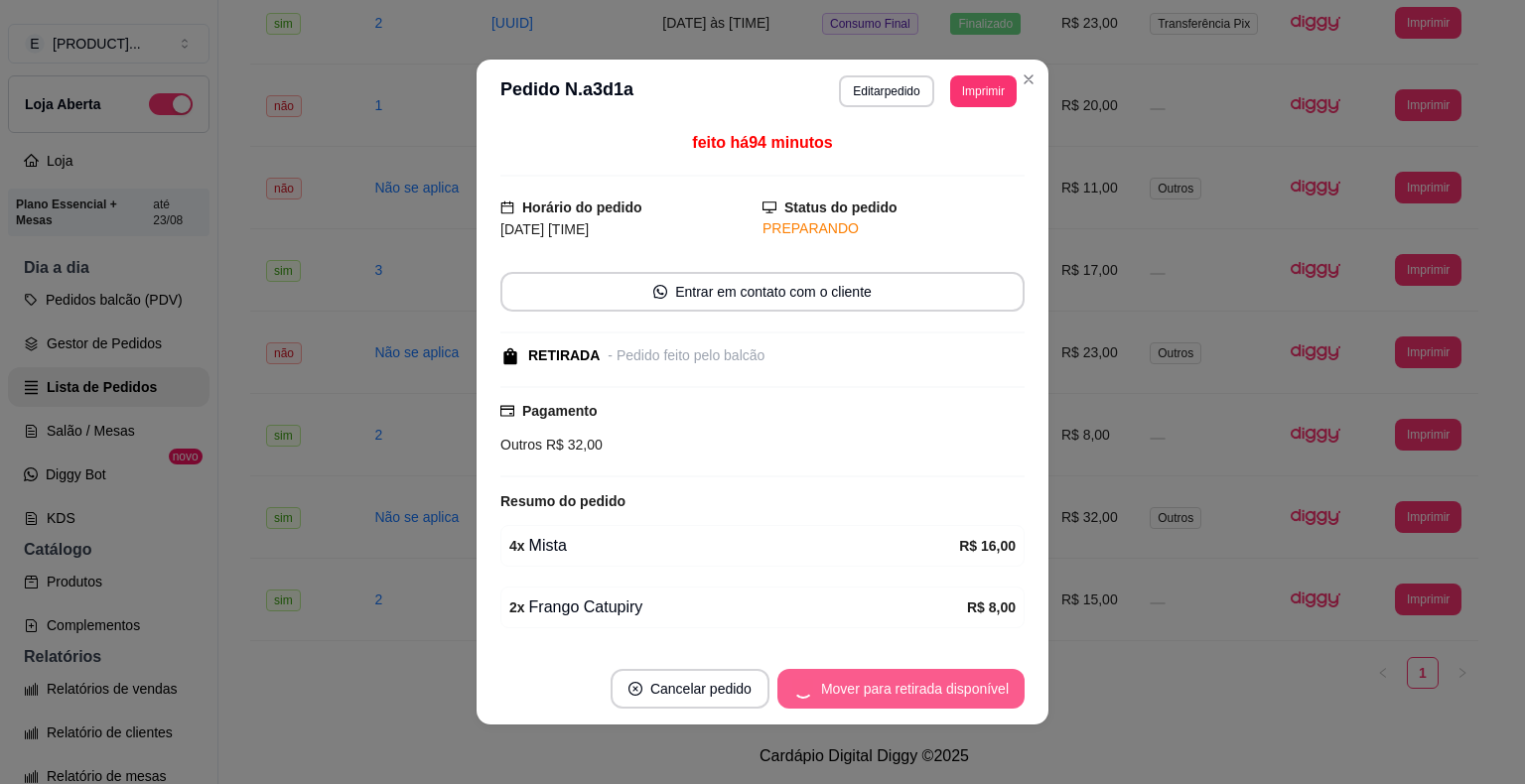 click on "Mover para retirada disponível" at bounding box center (901, 689) 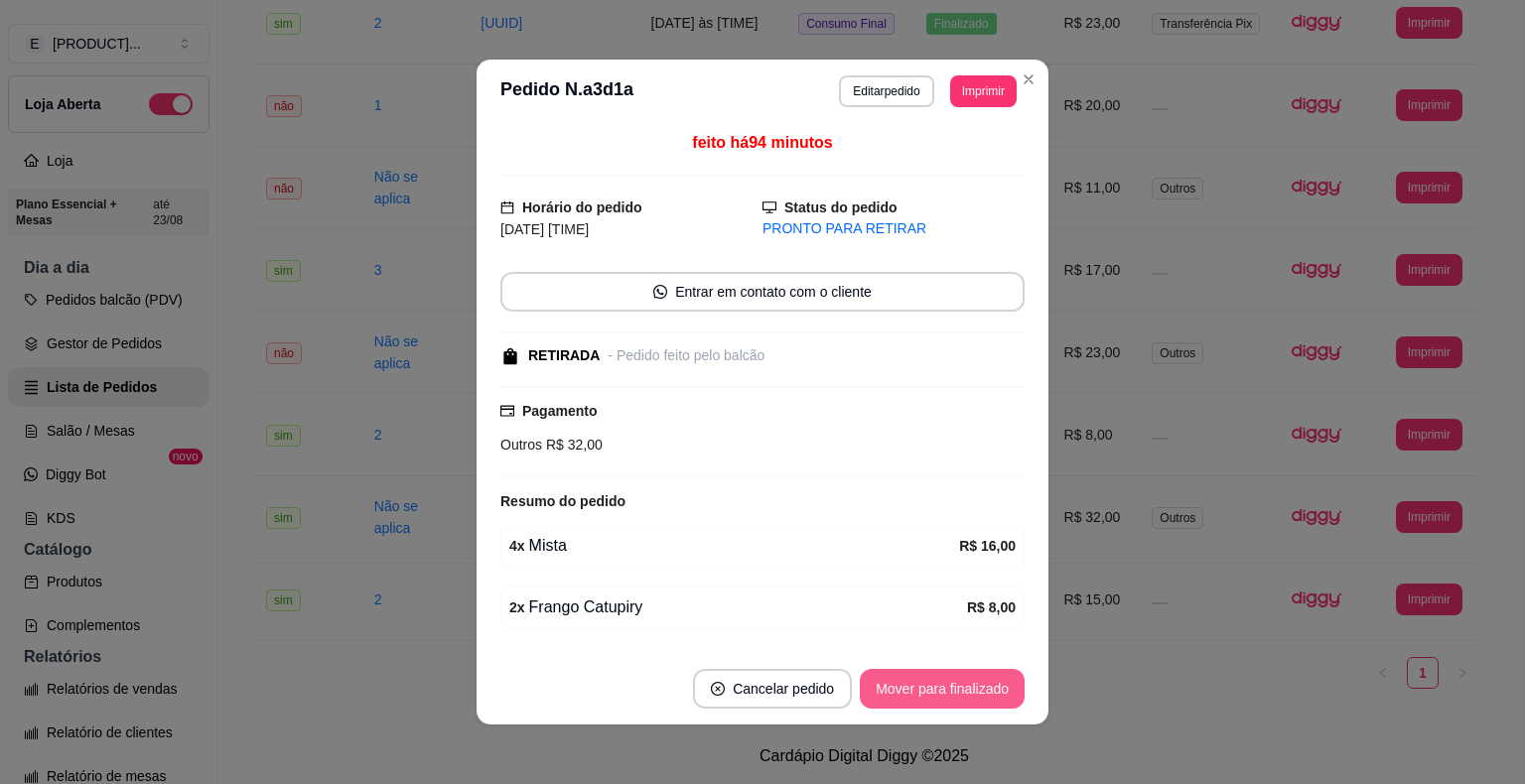 click on "Mover para finalizado" at bounding box center [942, 689] 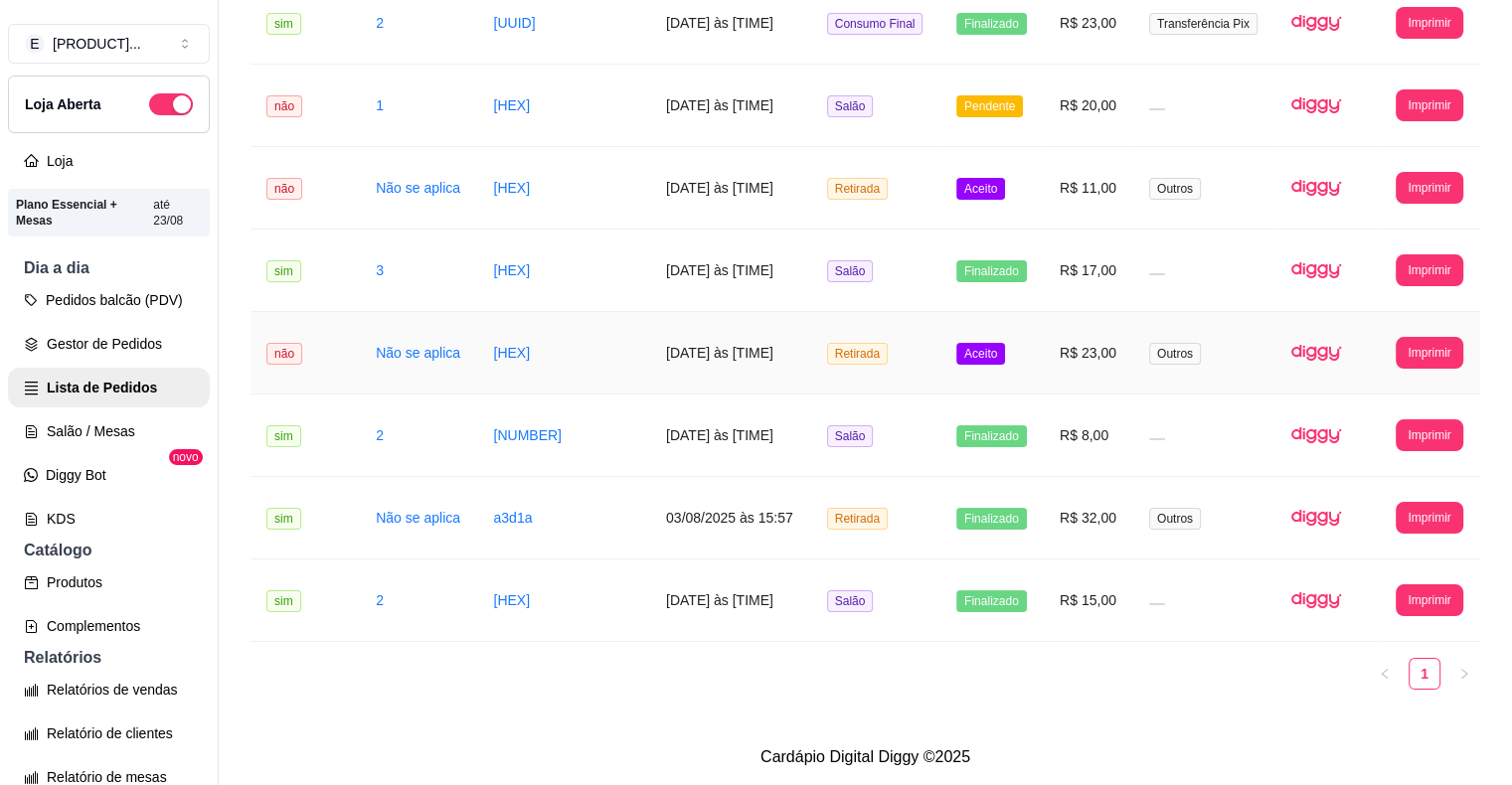 click on "Aceito" at bounding box center (992, 353) 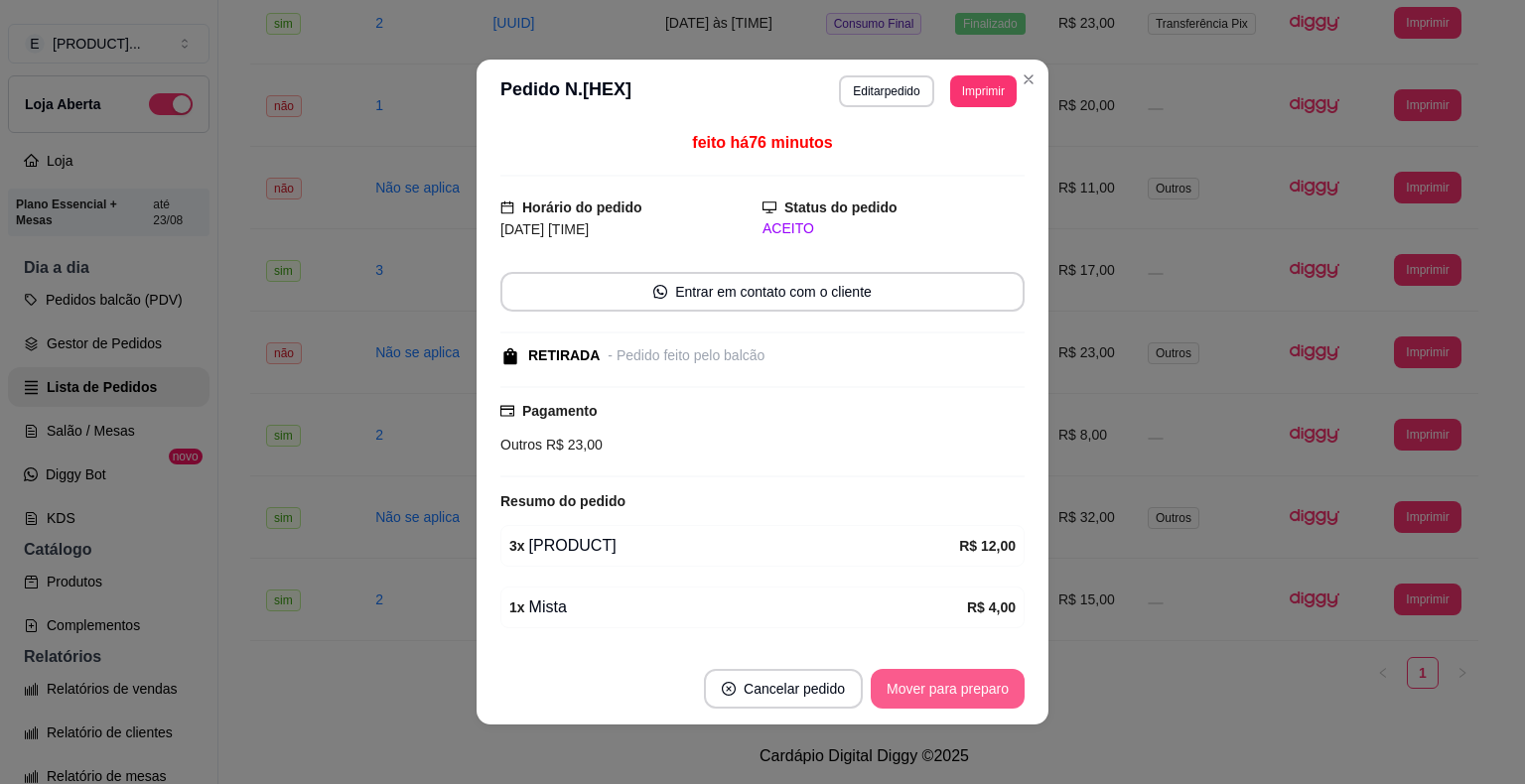 click on "Mover para preparo" at bounding box center (947, 689) 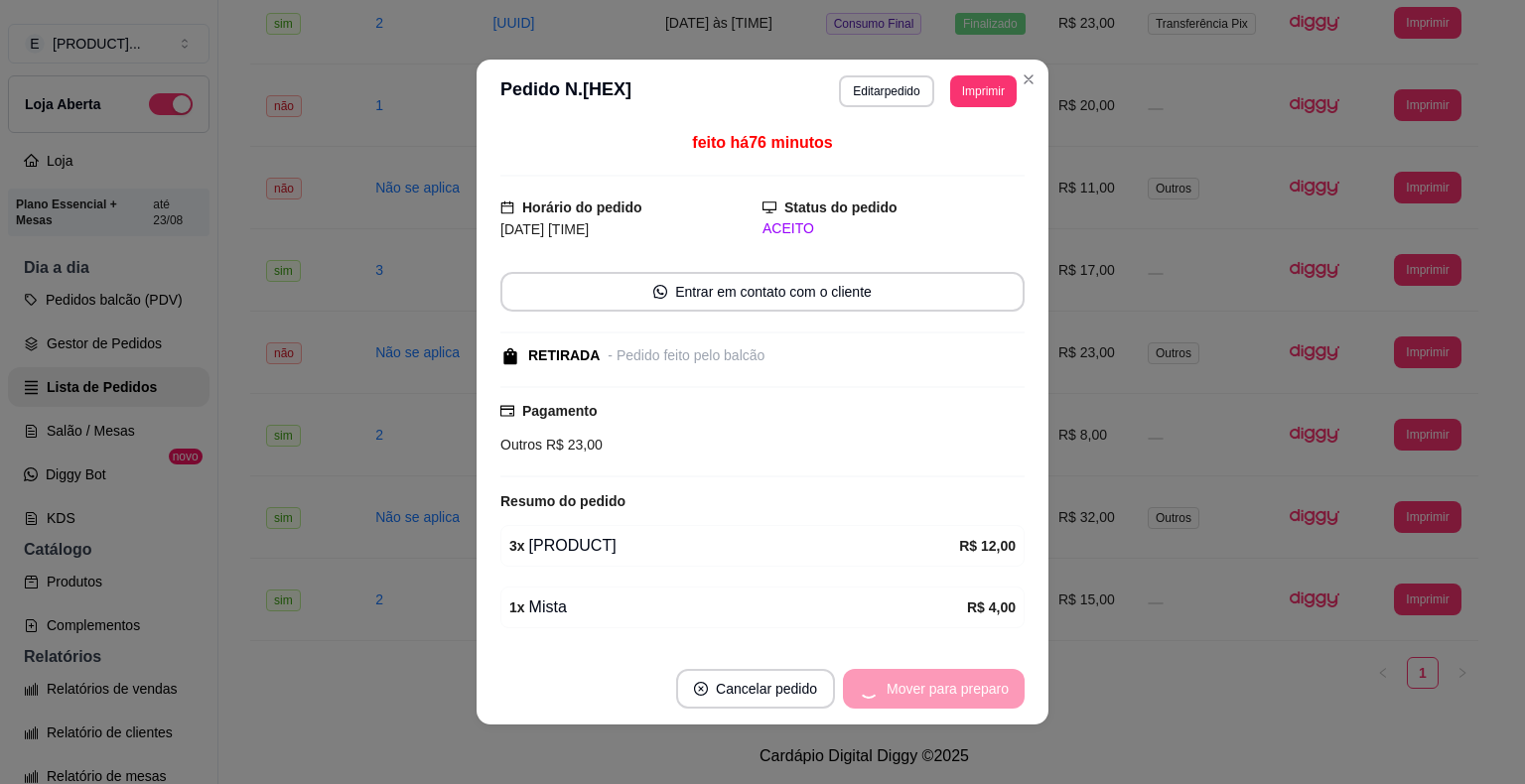 click on "Mover para preparo" at bounding box center [933, 689] 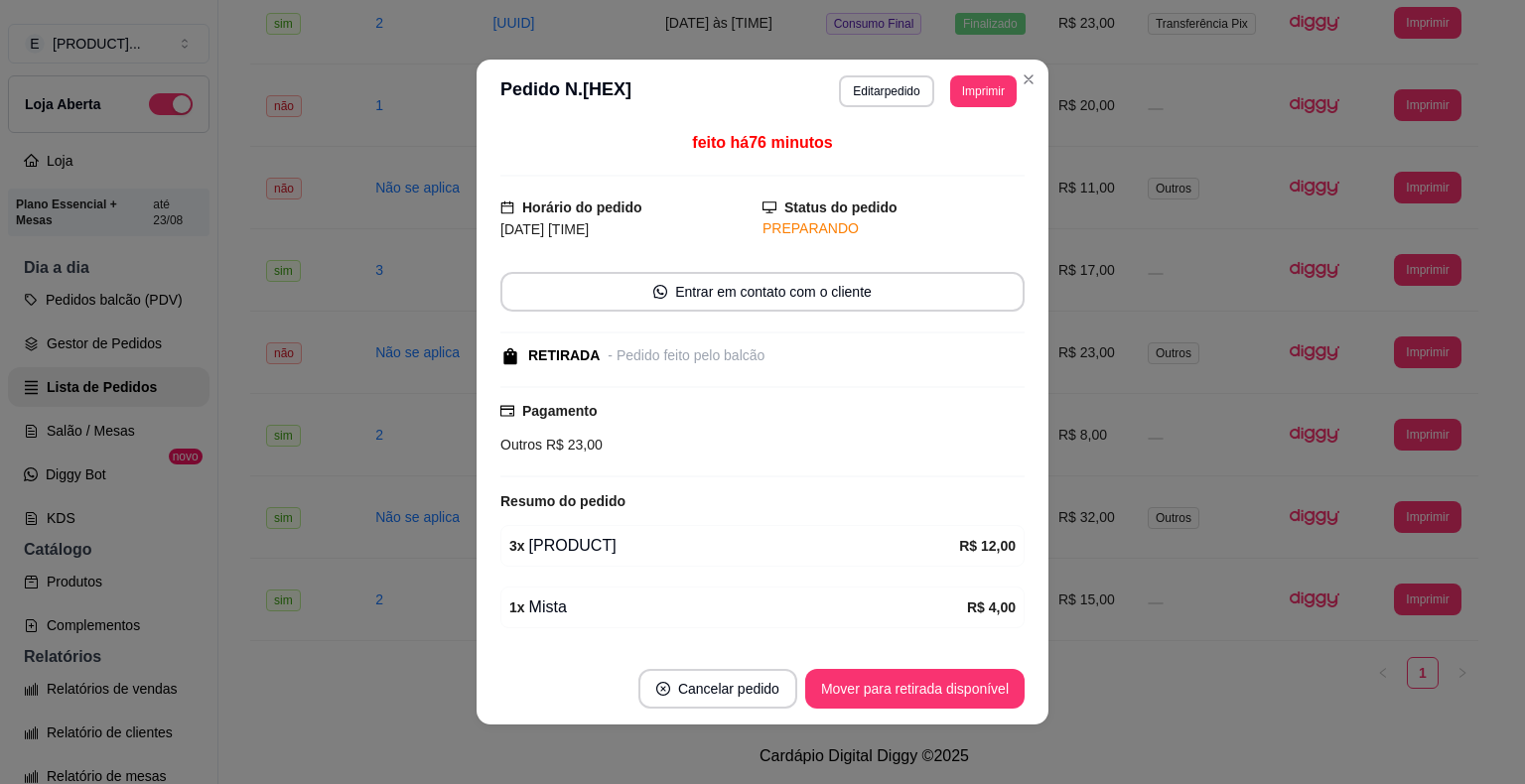 click on "Mover para retirada disponível" at bounding box center [914, 689] 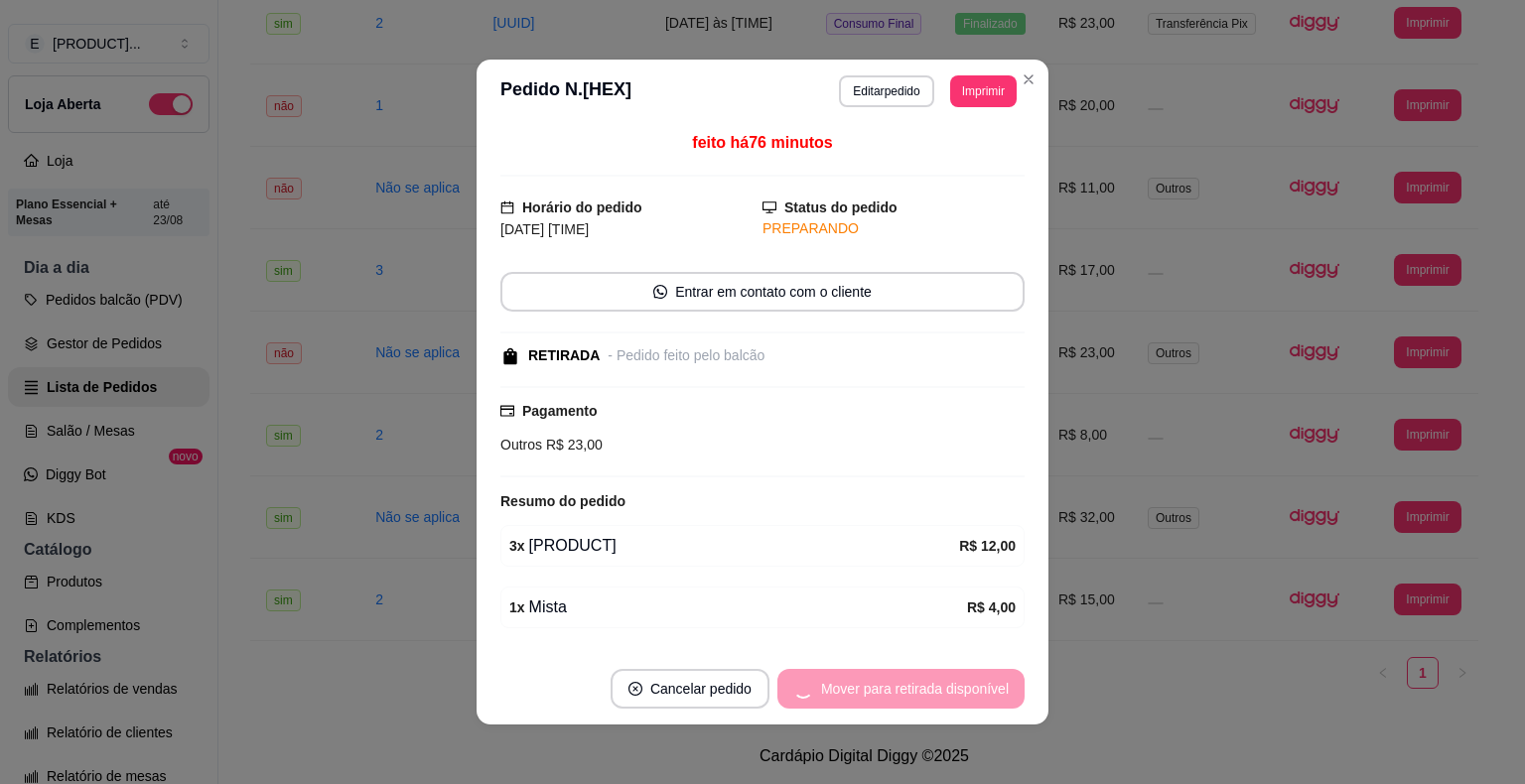 click on "Mover para retirada disponível" at bounding box center [901, 689] 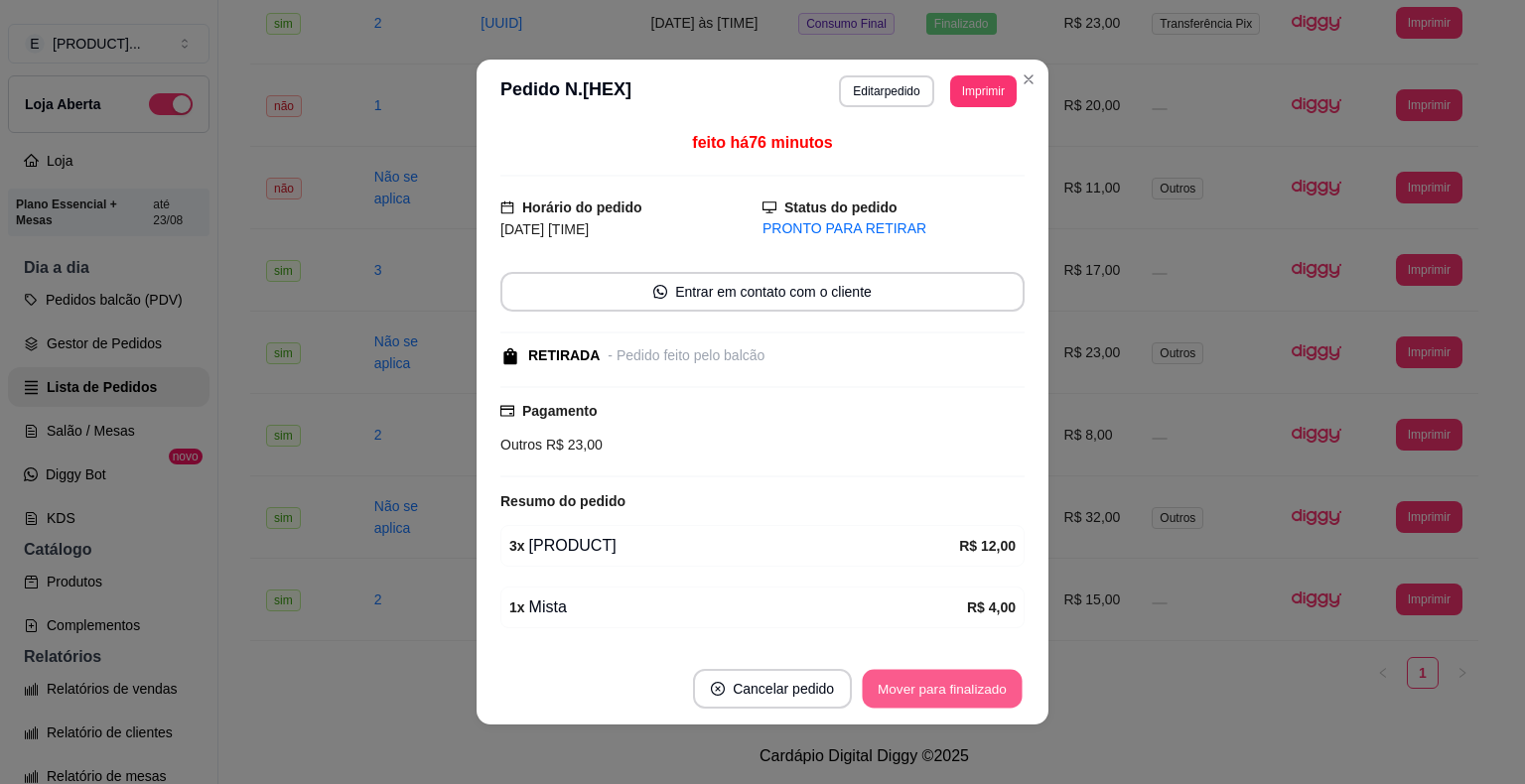 click on "Mover para finalizado" at bounding box center [942, 689] 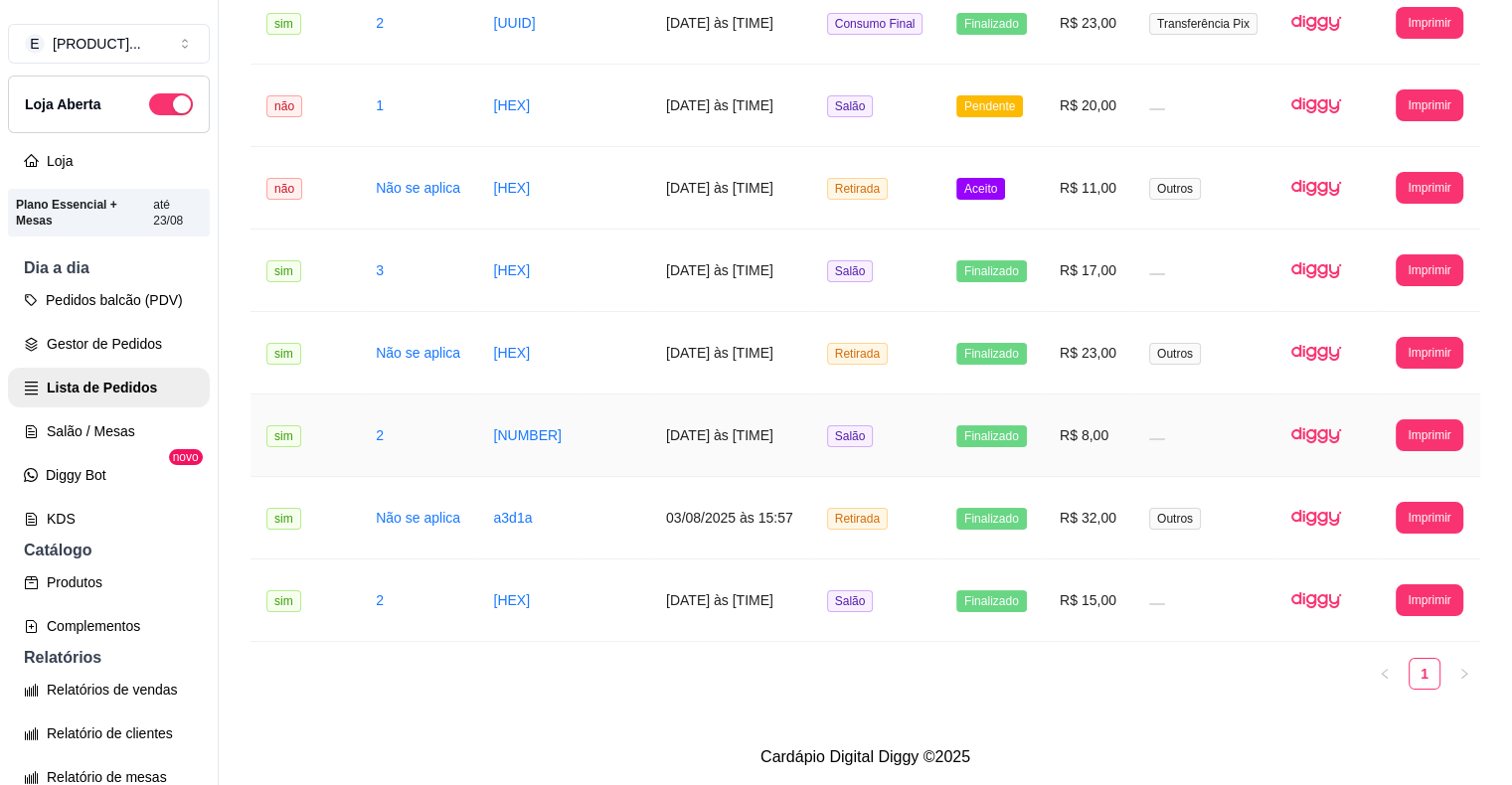 scroll, scrollTop: 147, scrollLeft: 0, axis: vertical 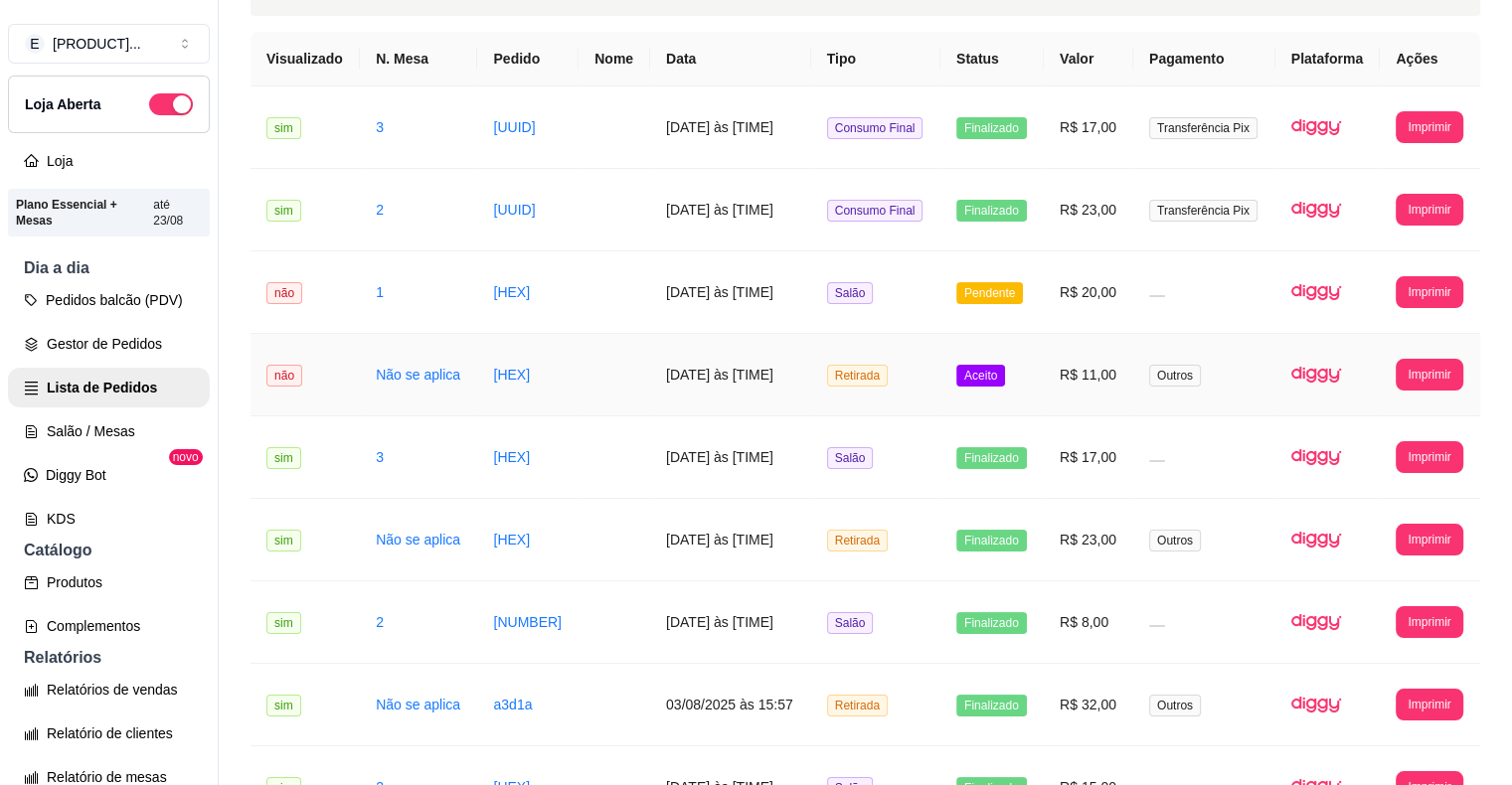 click on "Aceito" at bounding box center [980, 376] 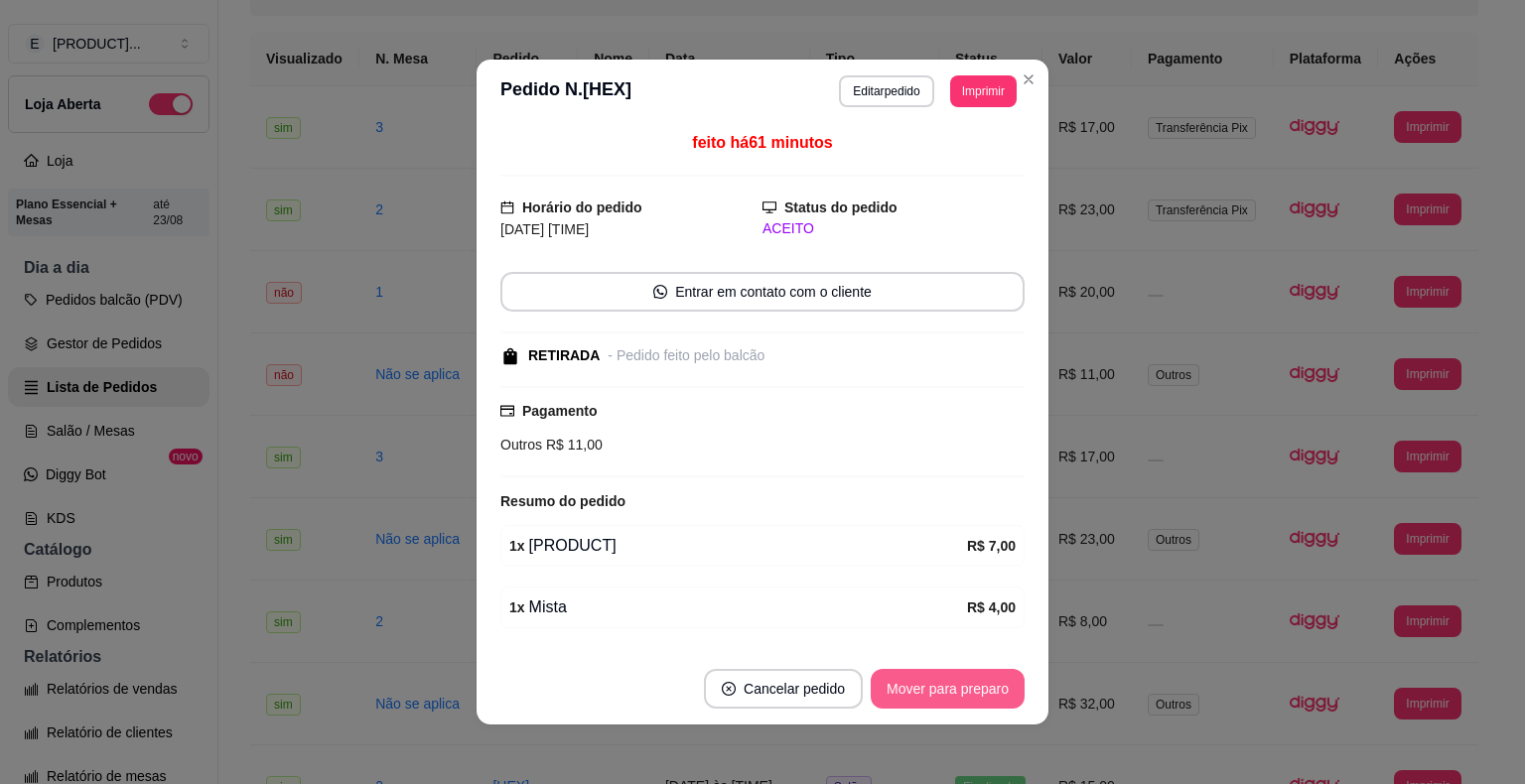 click on "Mover para preparo" at bounding box center [947, 689] 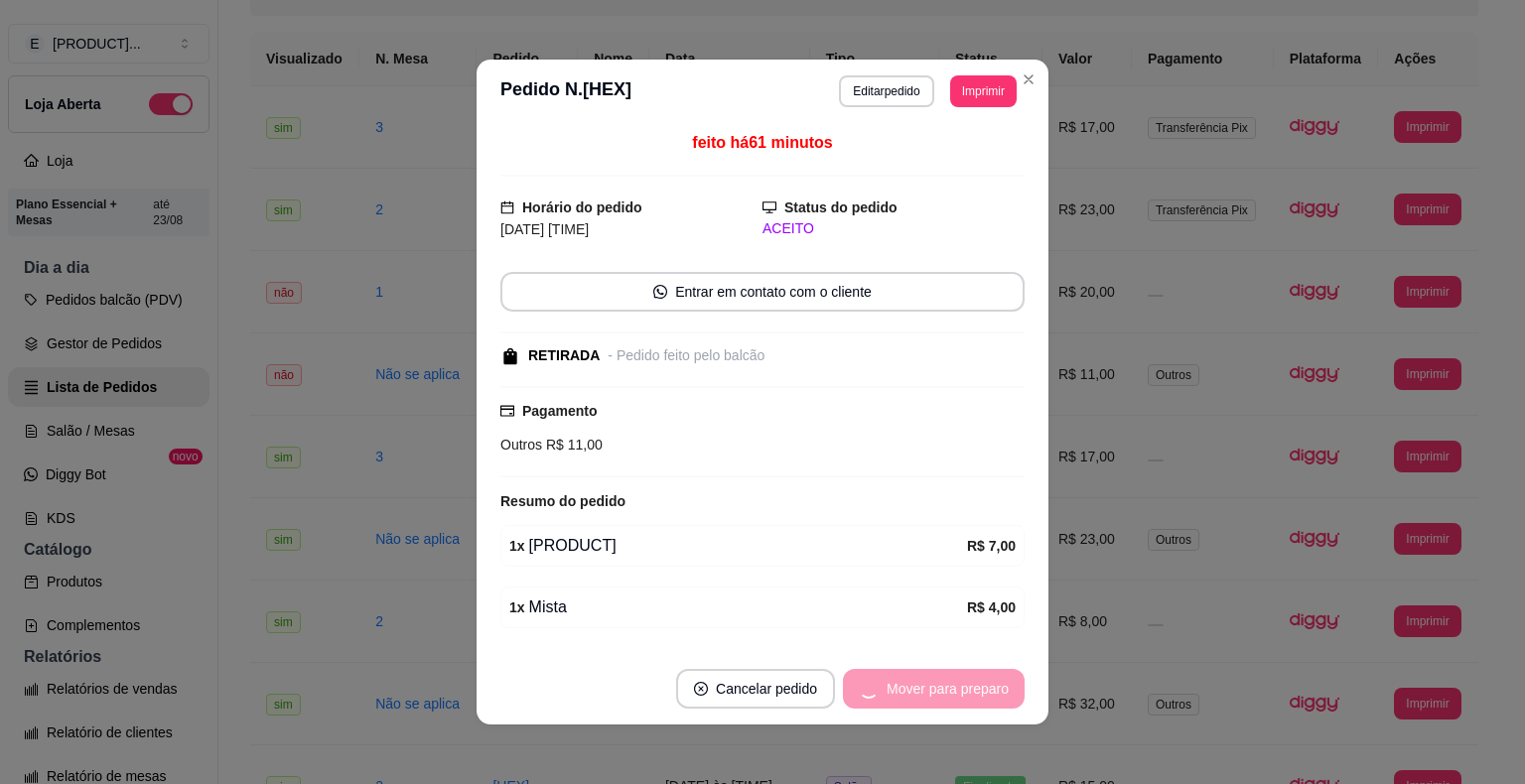 click on "Mover para preparo" at bounding box center [933, 689] 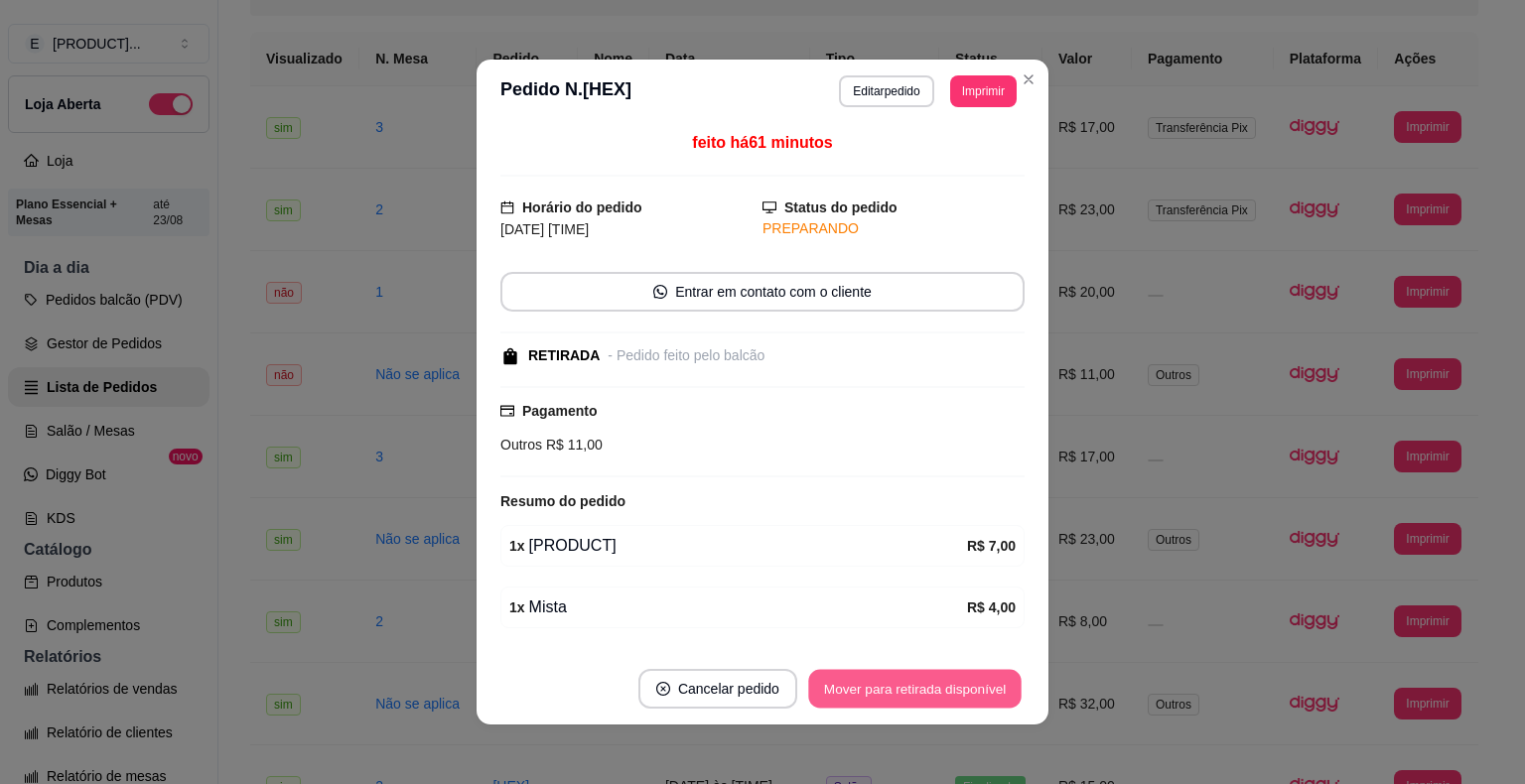 click on "Mover para retirada disponível" at bounding box center [914, 689] 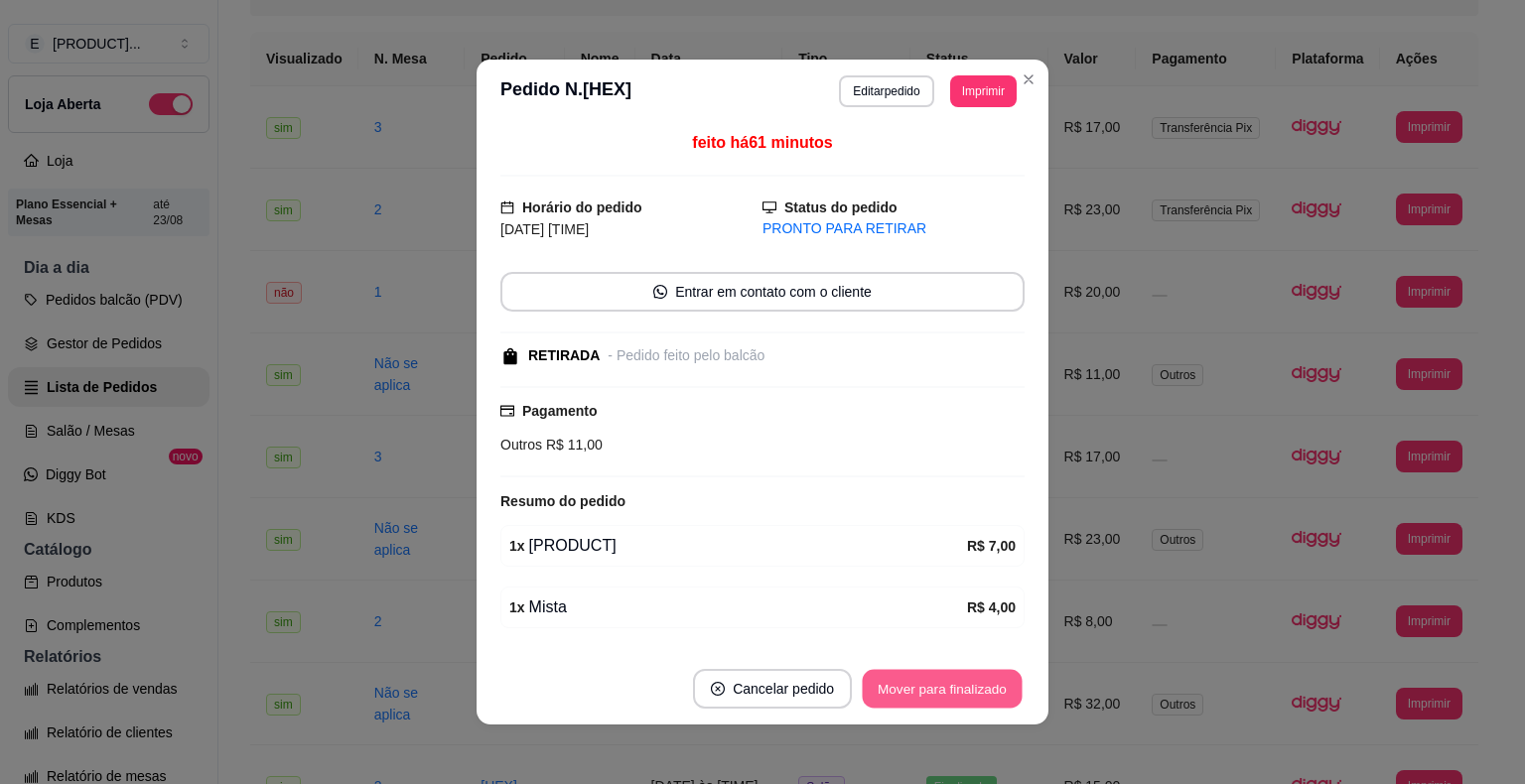 click on "Mover para finalizado" at bounding box center [942, 689] 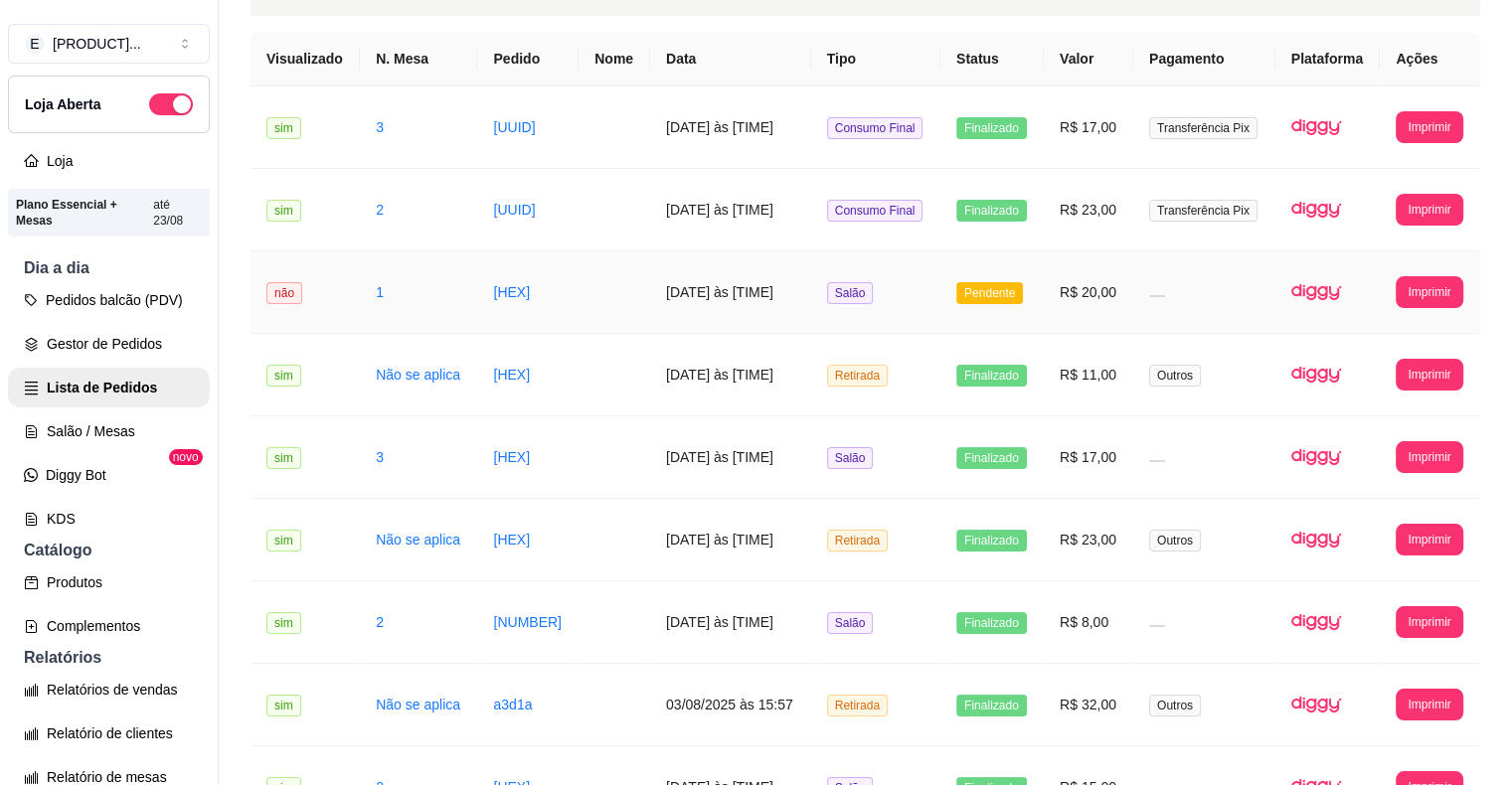 click on "Pendente" at bounding box center [989, 293] 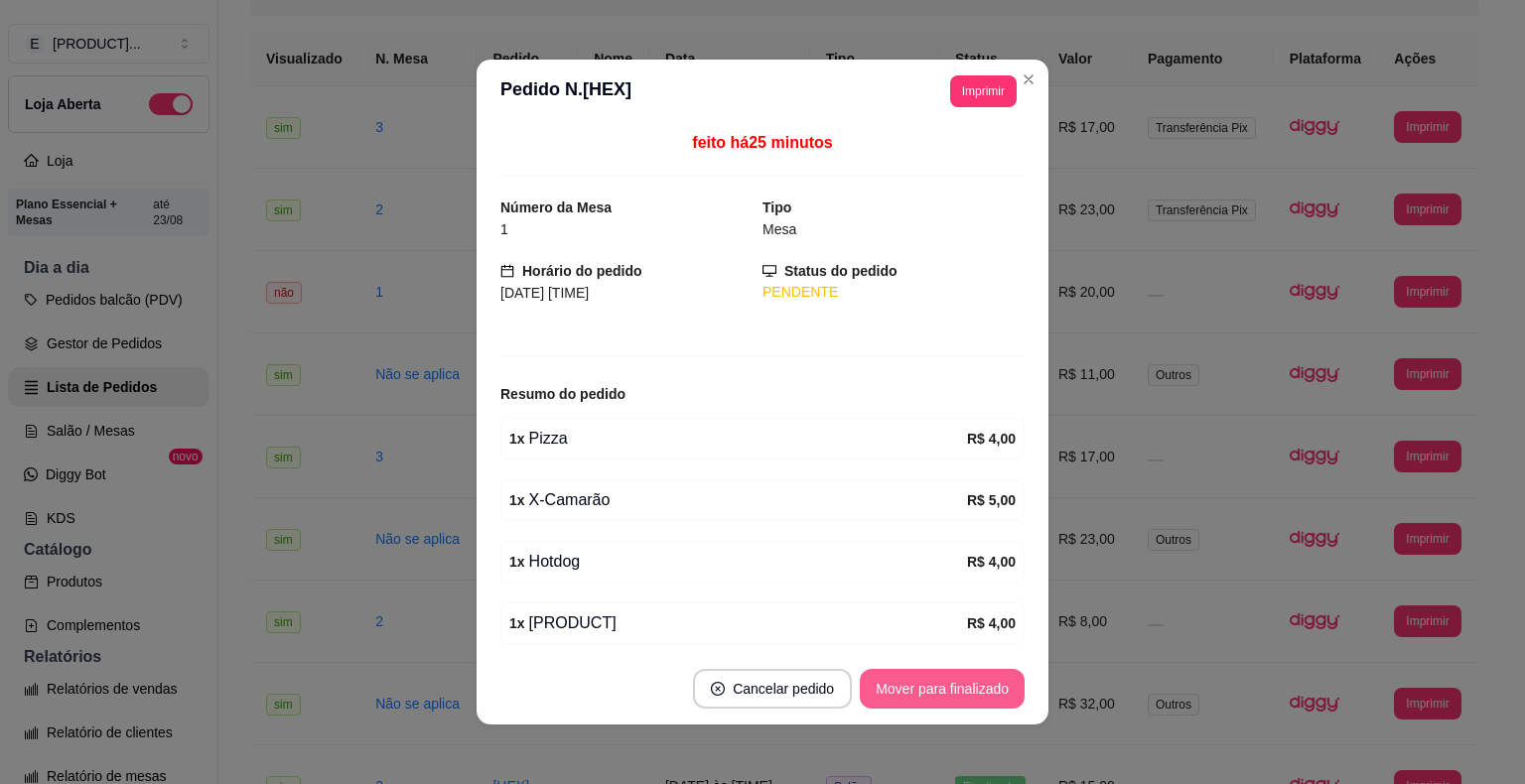 click on "Mover para finalizado" at bounding box center (942, 689) 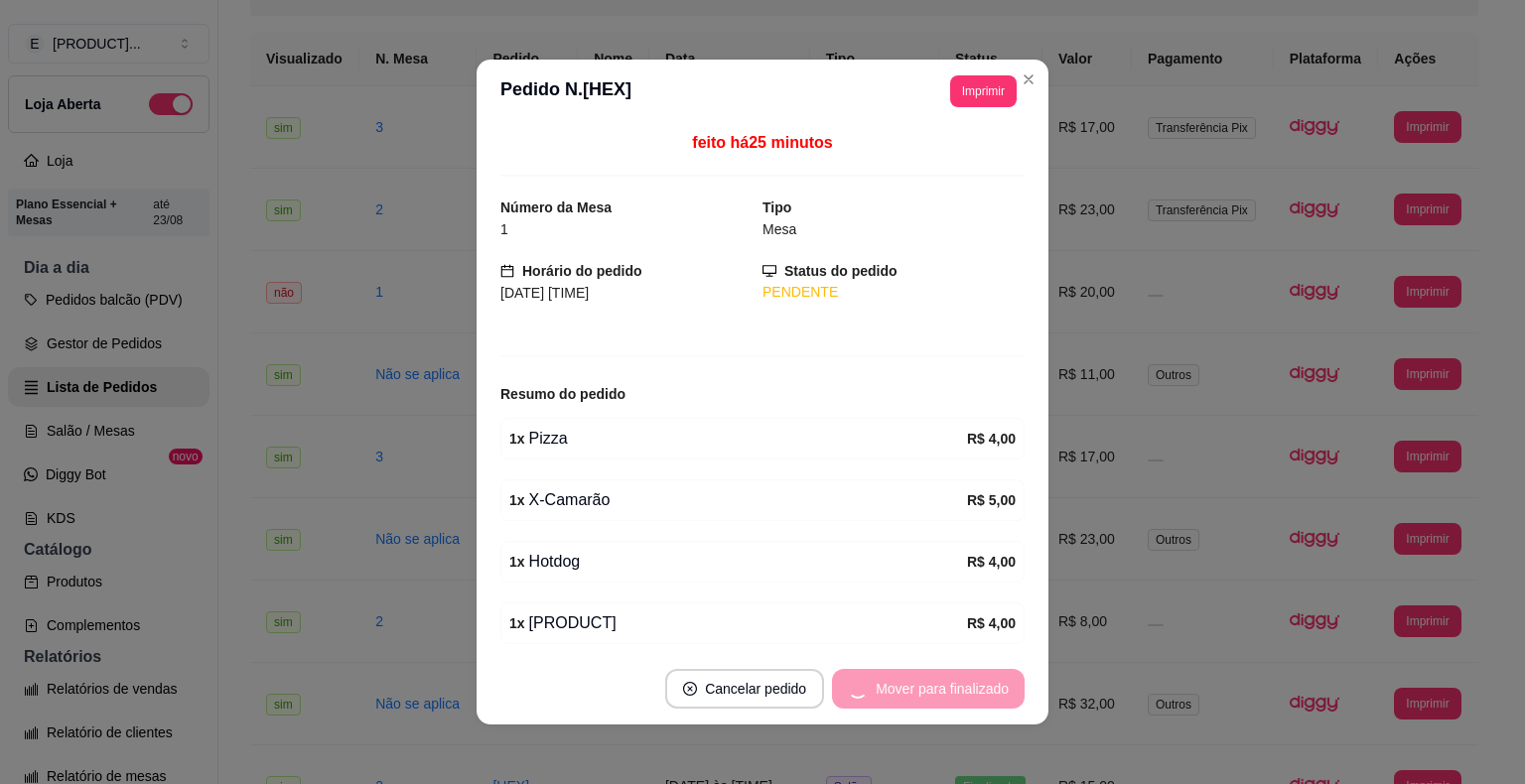 click on "Mover para finalizado" at bounding box center [928, 689] 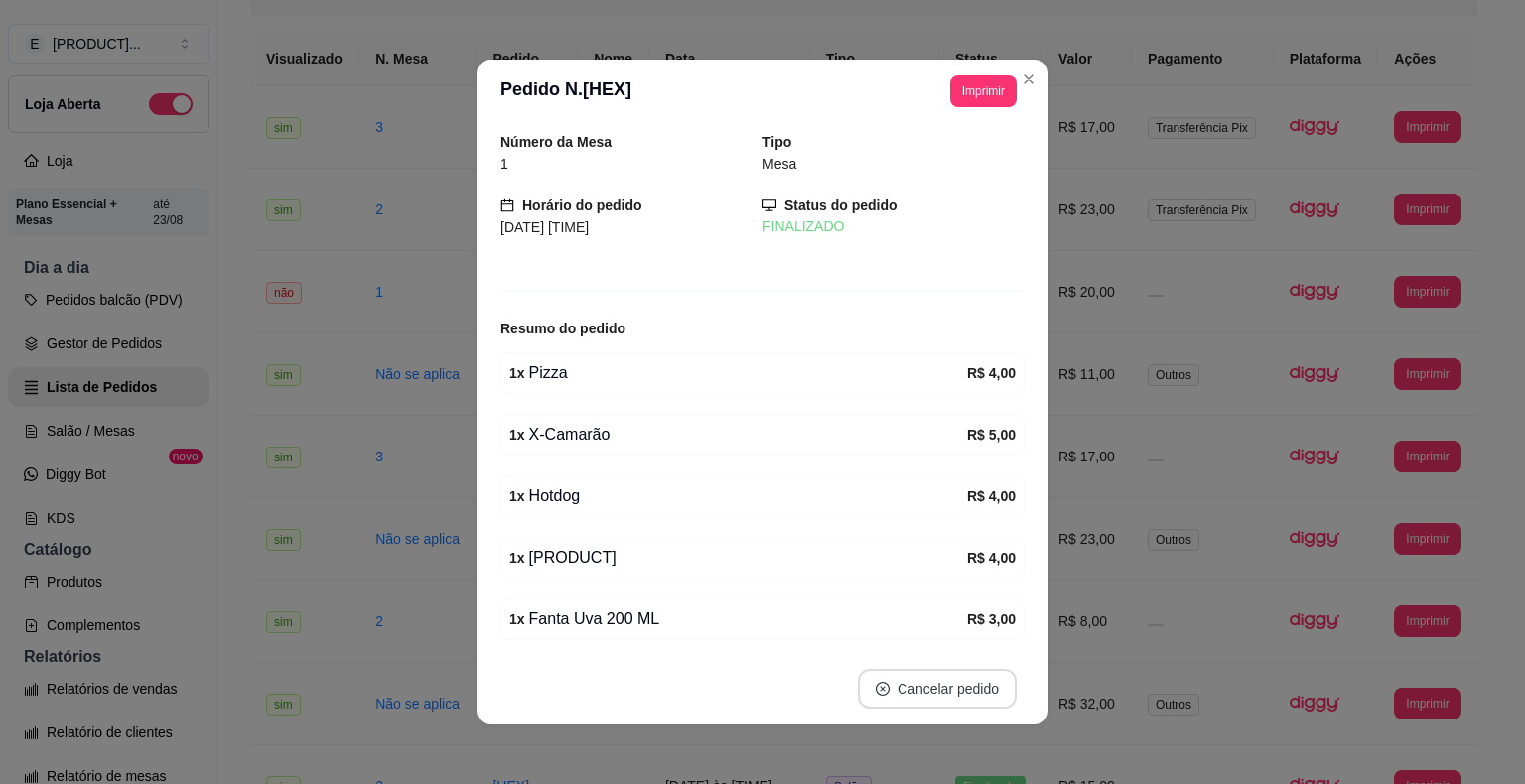 click on "Cancelar pedido" at bounding box center (937, 689) 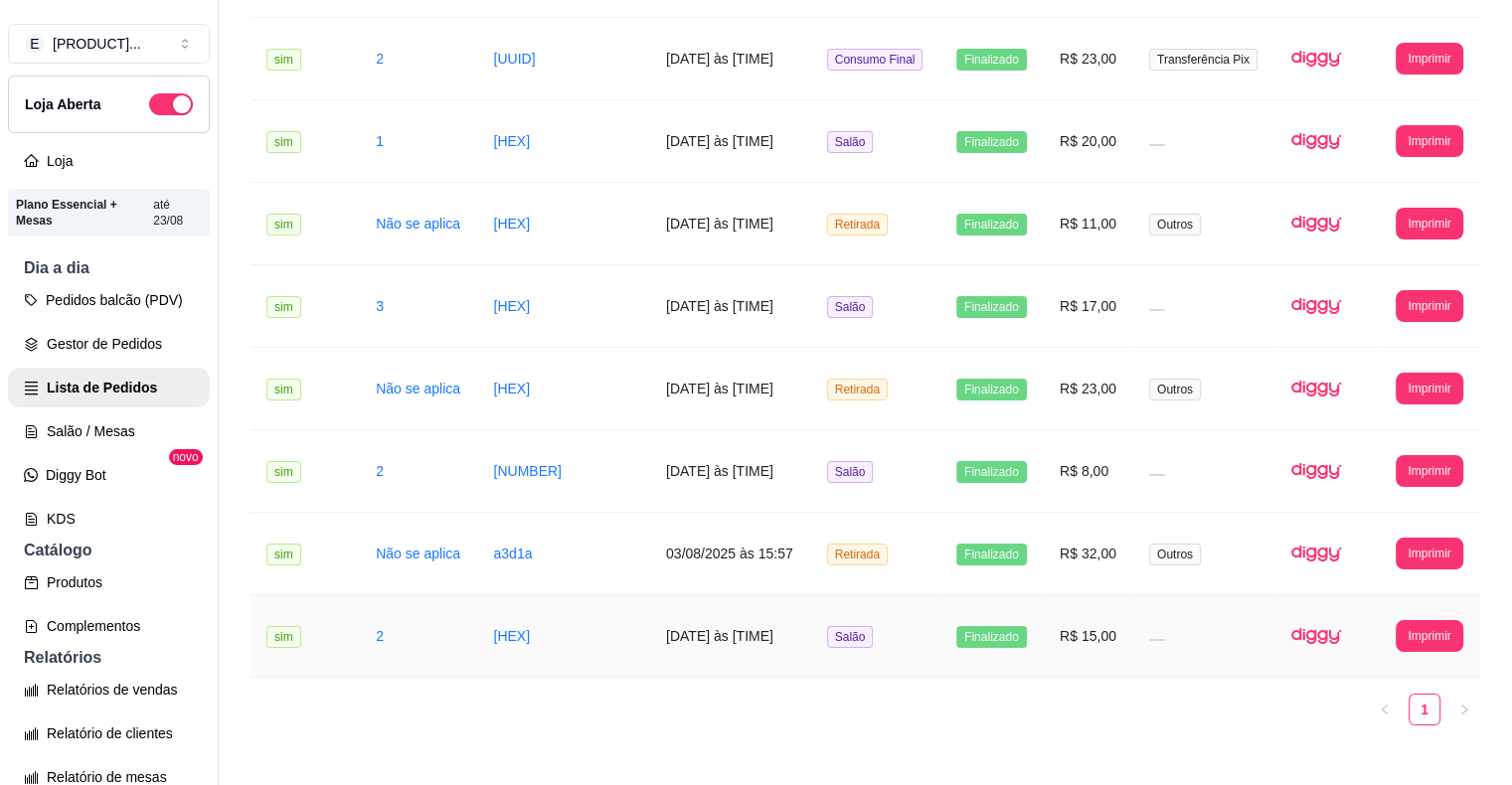 scroll, scrollTop: 346, scrollLeft: 0, axis: vertical 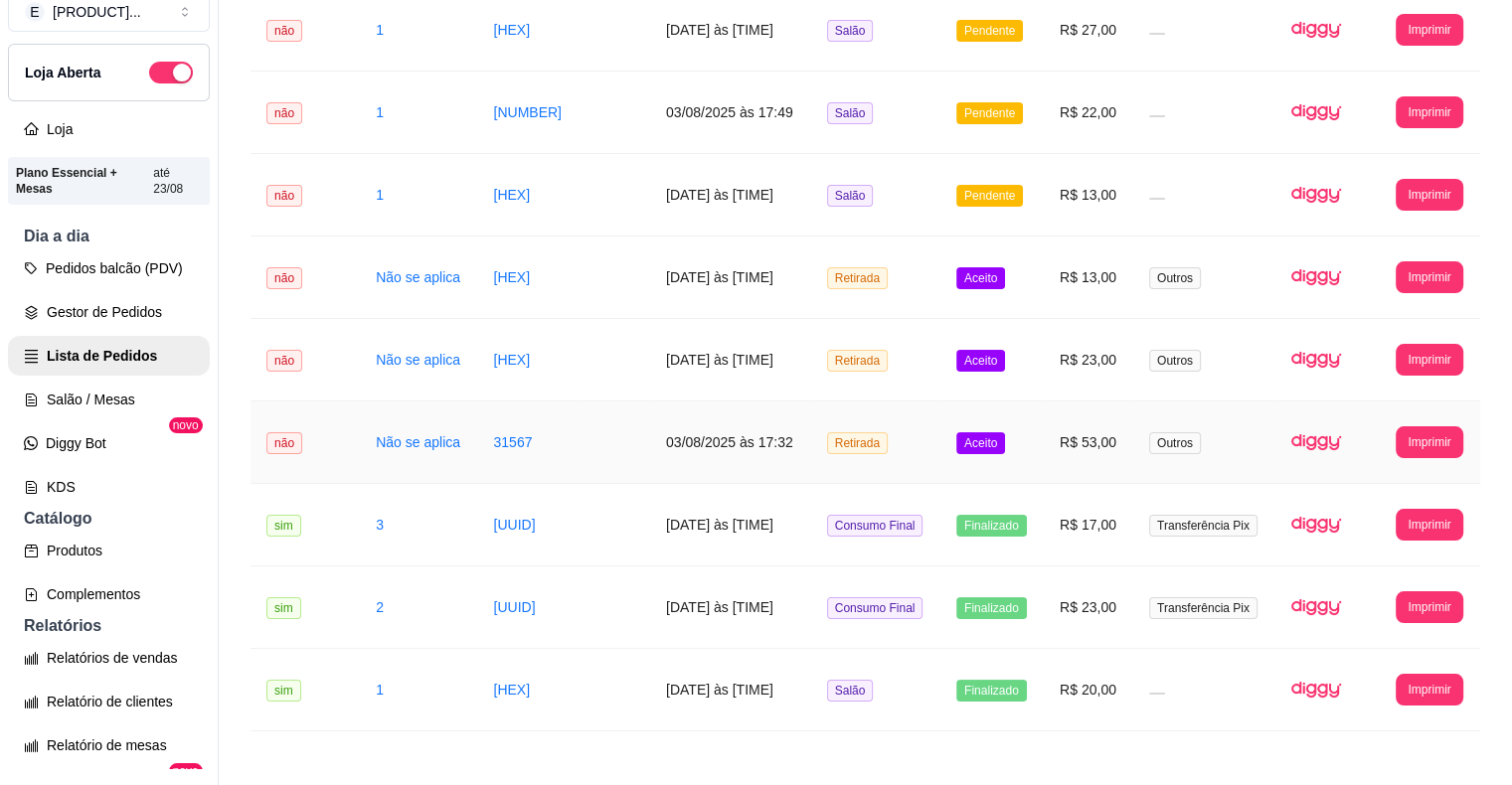click on "Aceito" at bounding box center [980, 443] 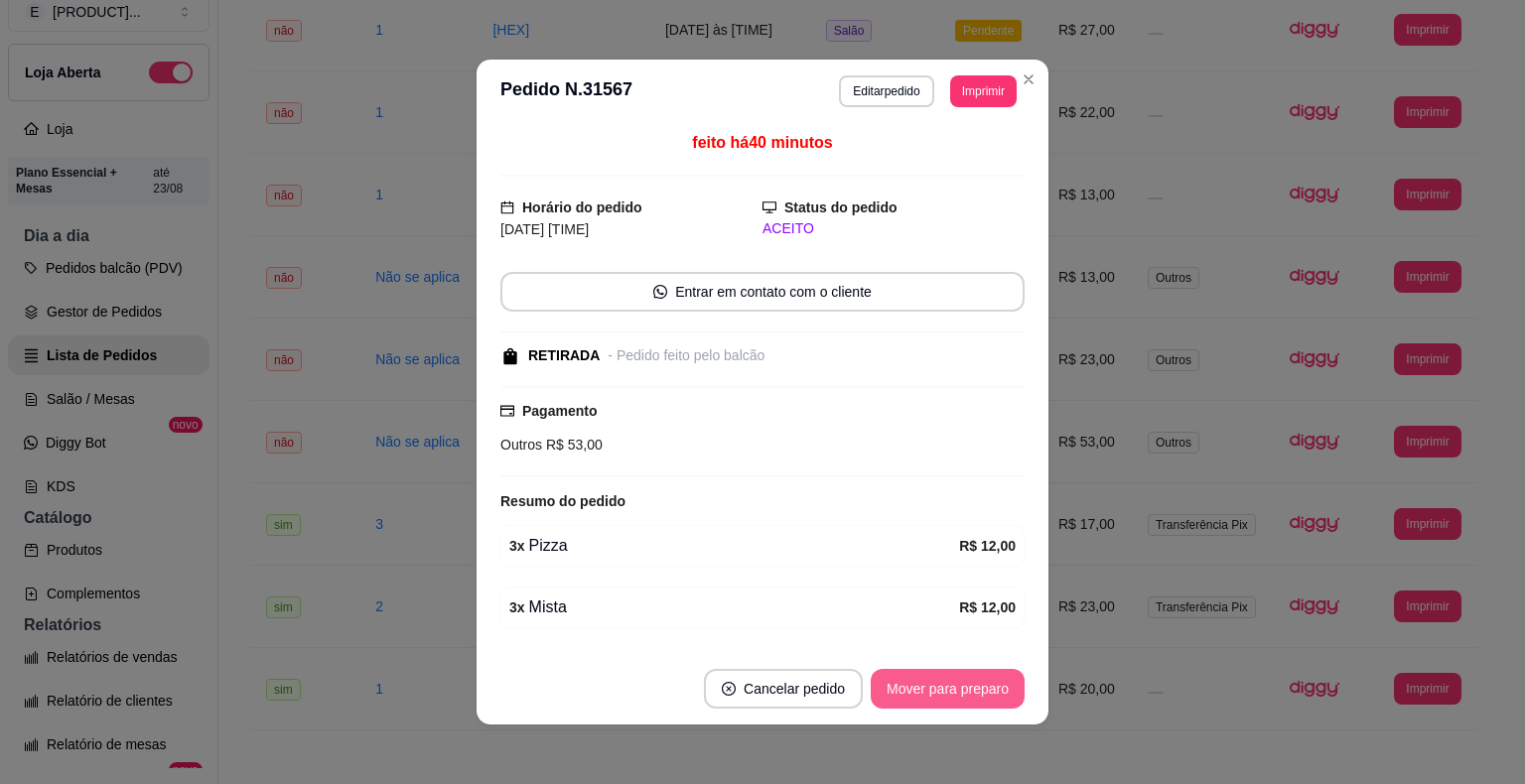 click on "Mover para preparo" at bounding box center [947, 689] 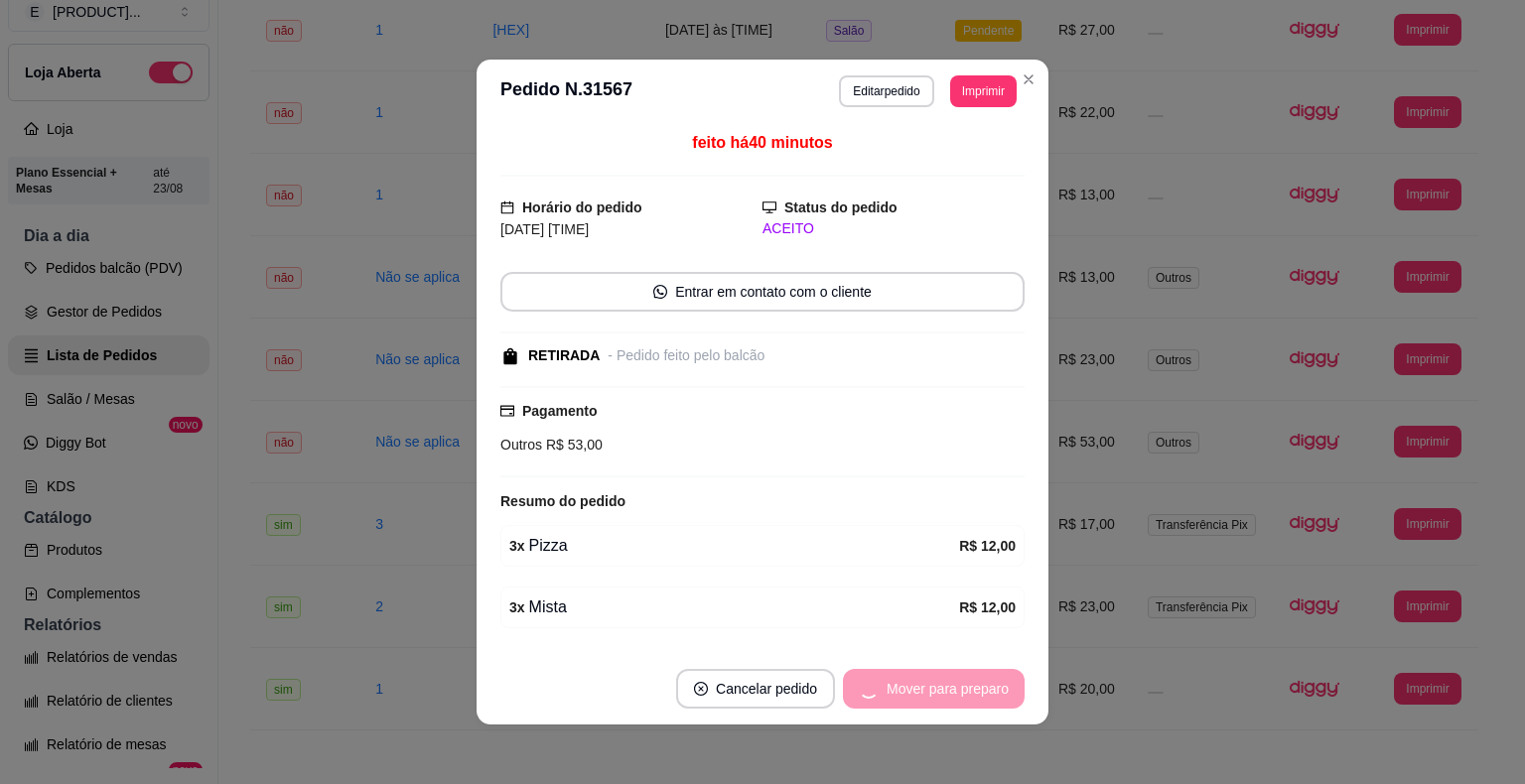 click on "Mover para preparo" at bounding box center [933, 689] 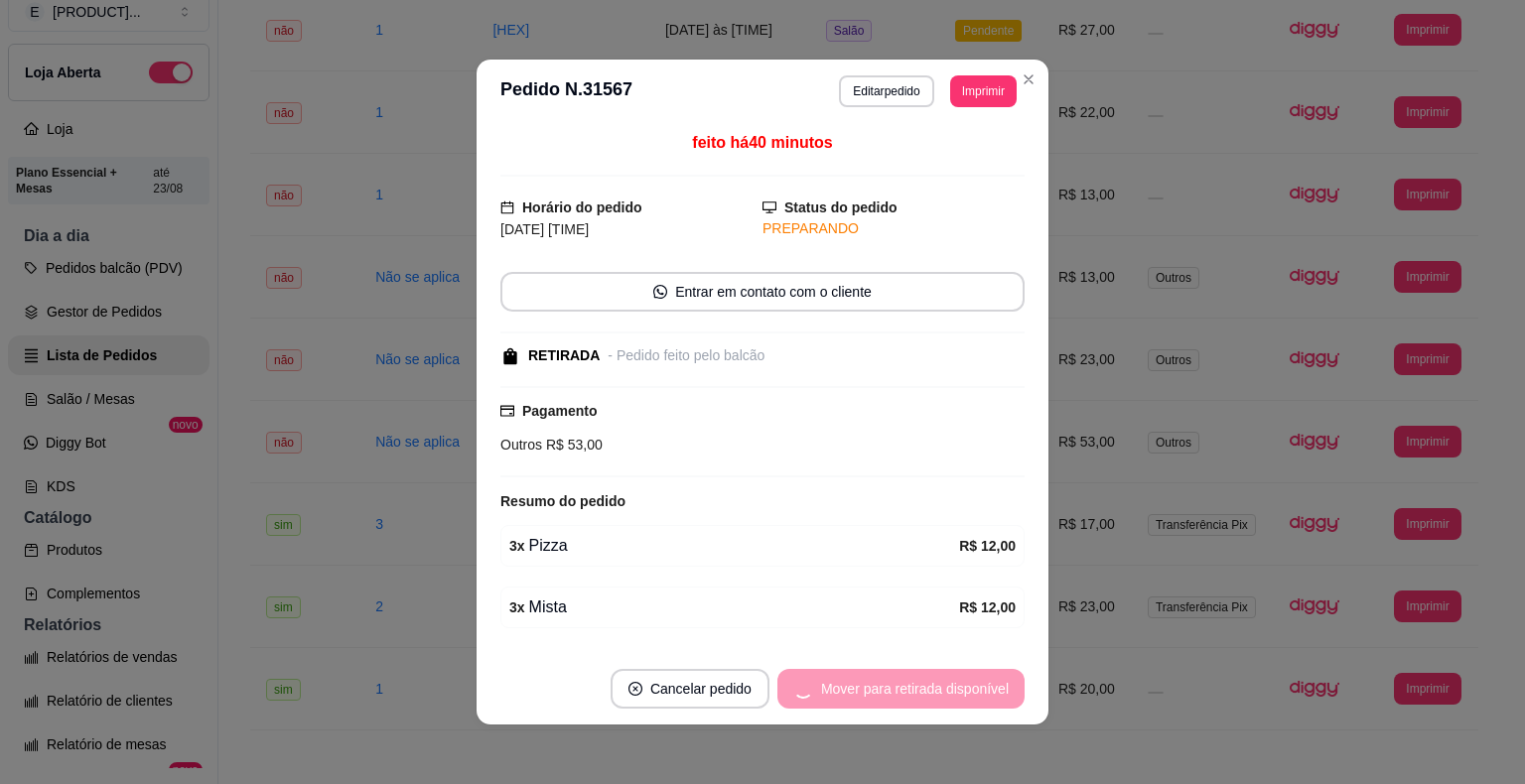 click on "Mover para retirada disponível" at bounding box center (901, 689) 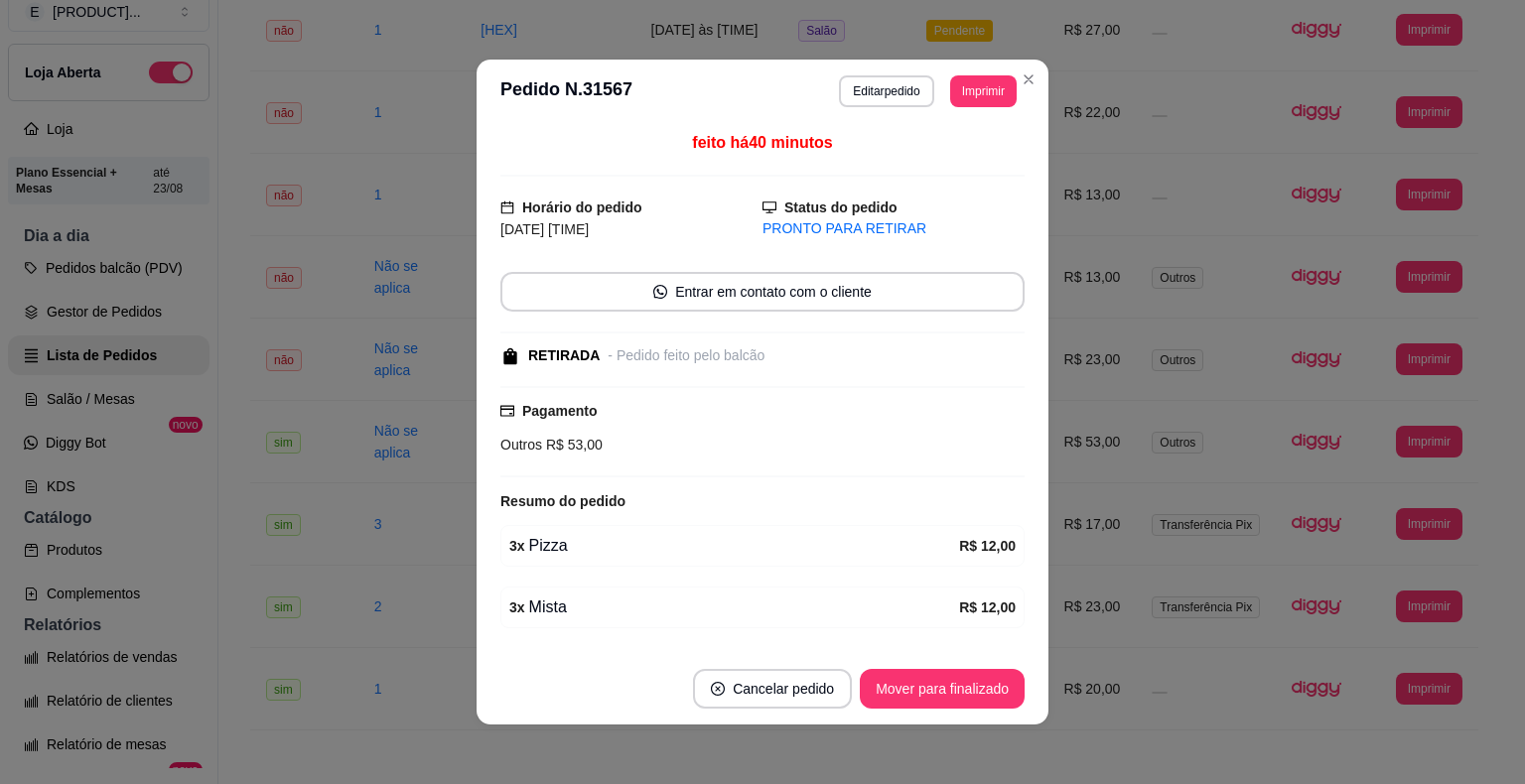 drag, startPoint x: 946, startPoint y: 668, endPoint x: 948, endPoint y: 678, distance: 10.198039 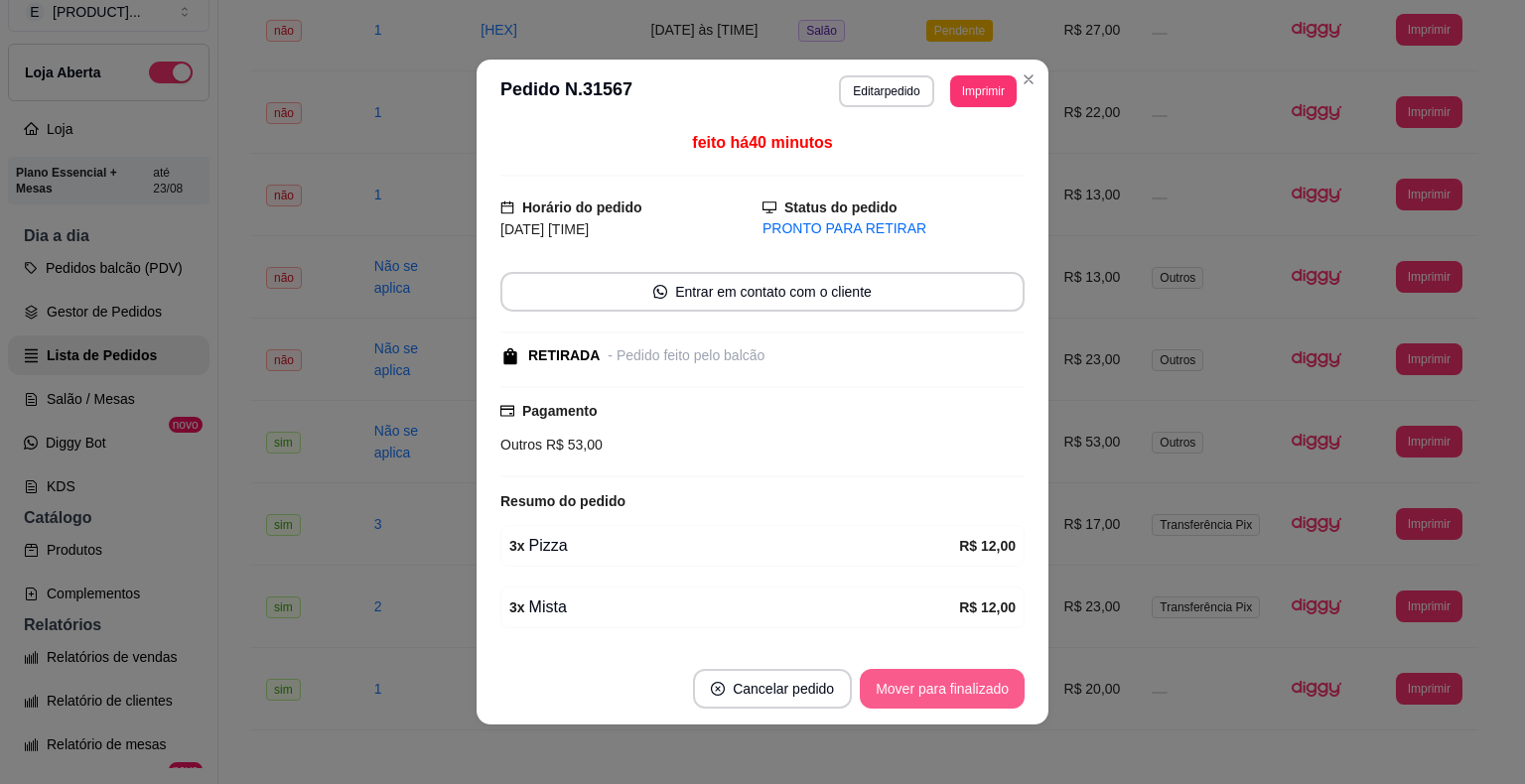 click on "Mover para finalizado" at bounding box center [942, 689] 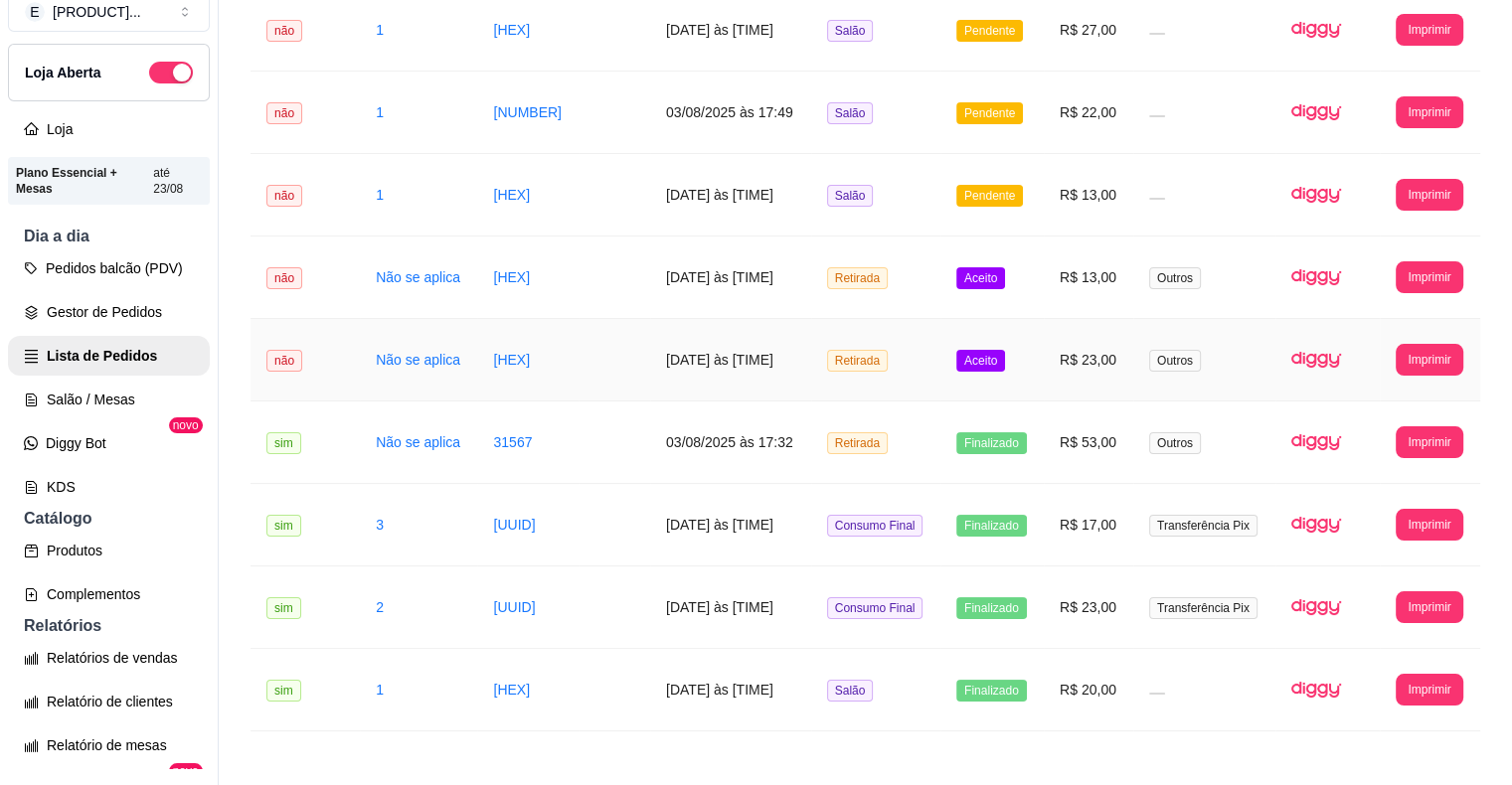 click on "Aceito" at bounding box center (980, 361) 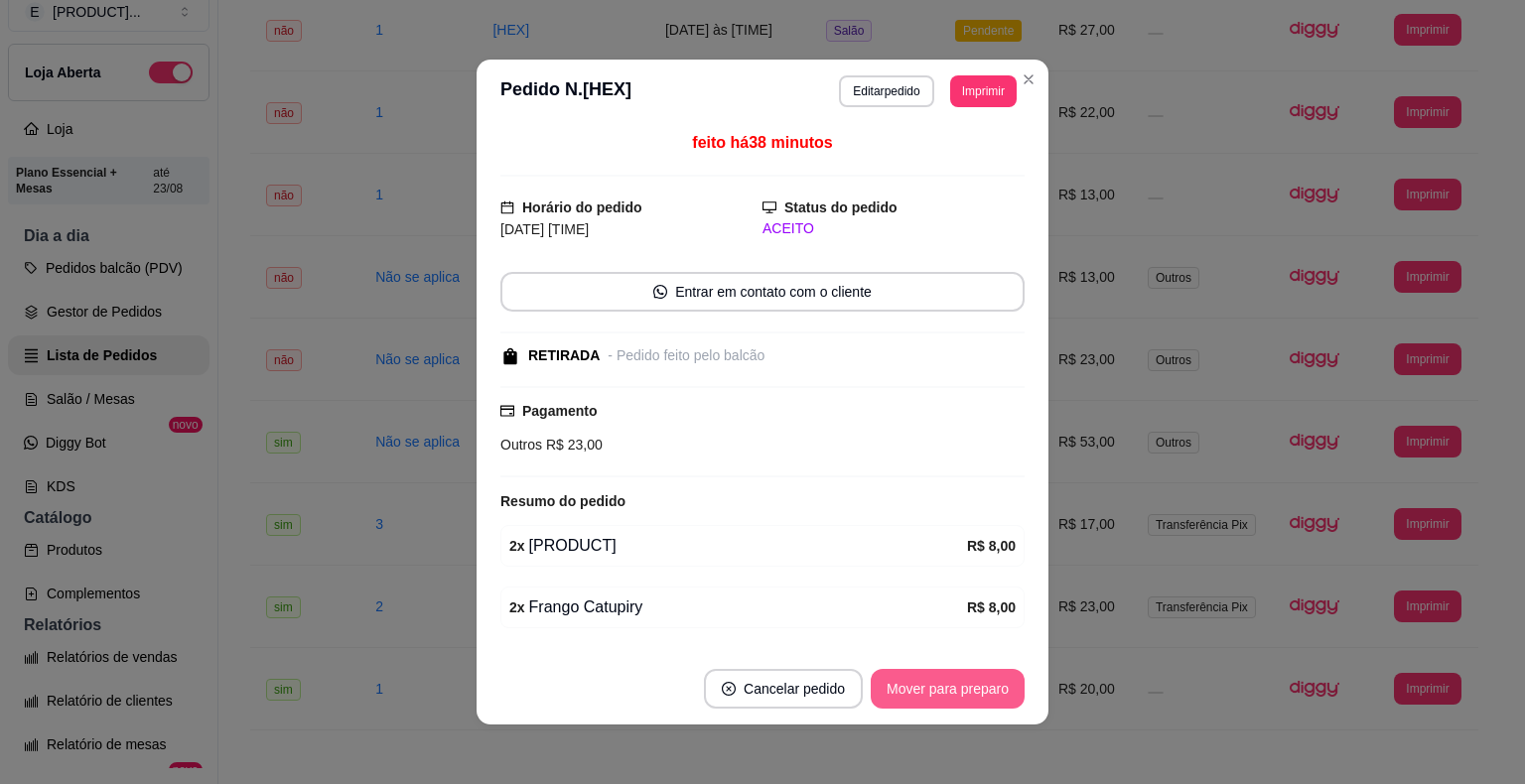 click on "Mover para preparo" at bounding box center (947, 689) 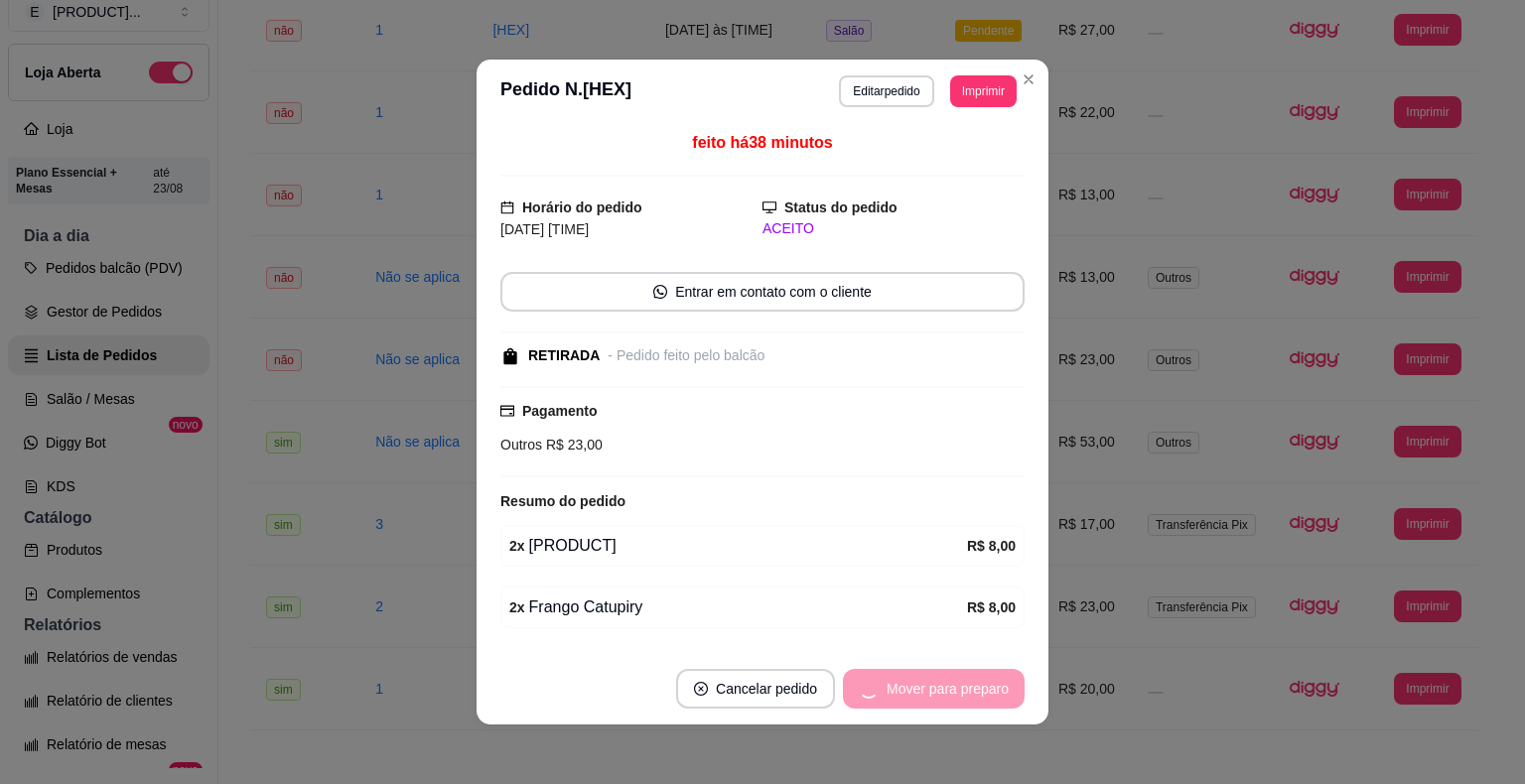 click on "Mover para preparo" at bounding box center (933, 689) 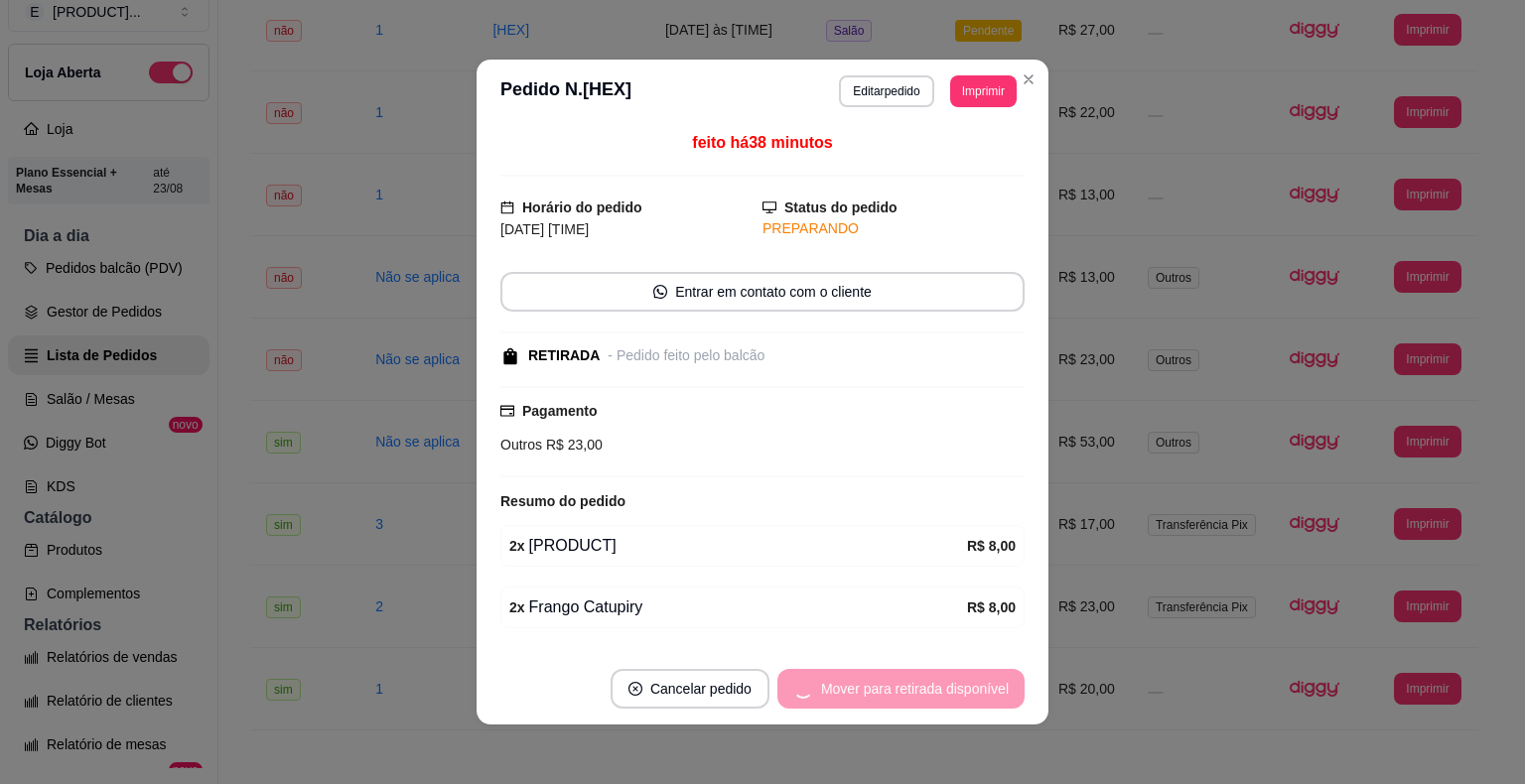 click on "Mover para retirada disponível" at bounding box center [901, 689] 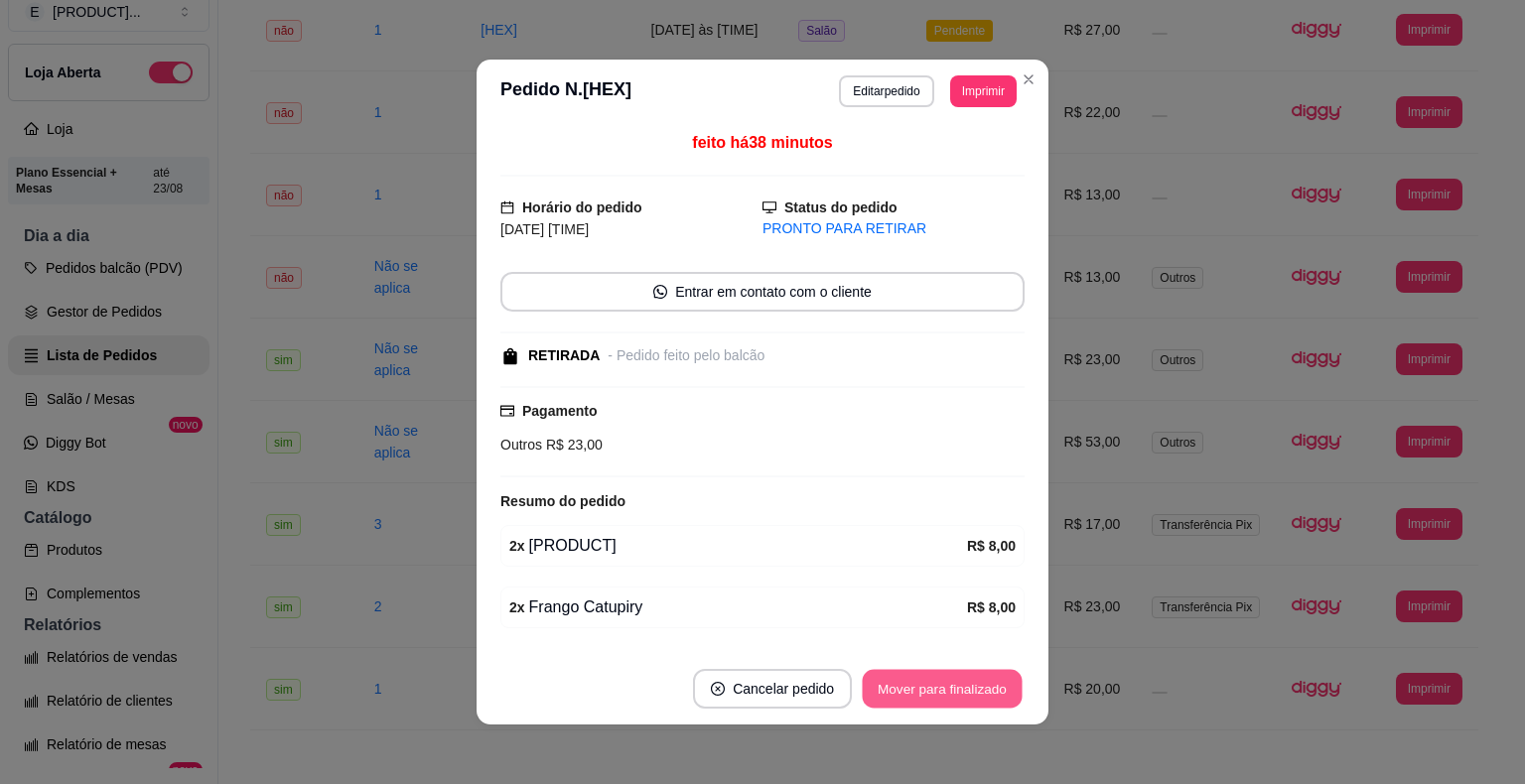 click on "Mover para finalizado" at bounding box center (942, 689) 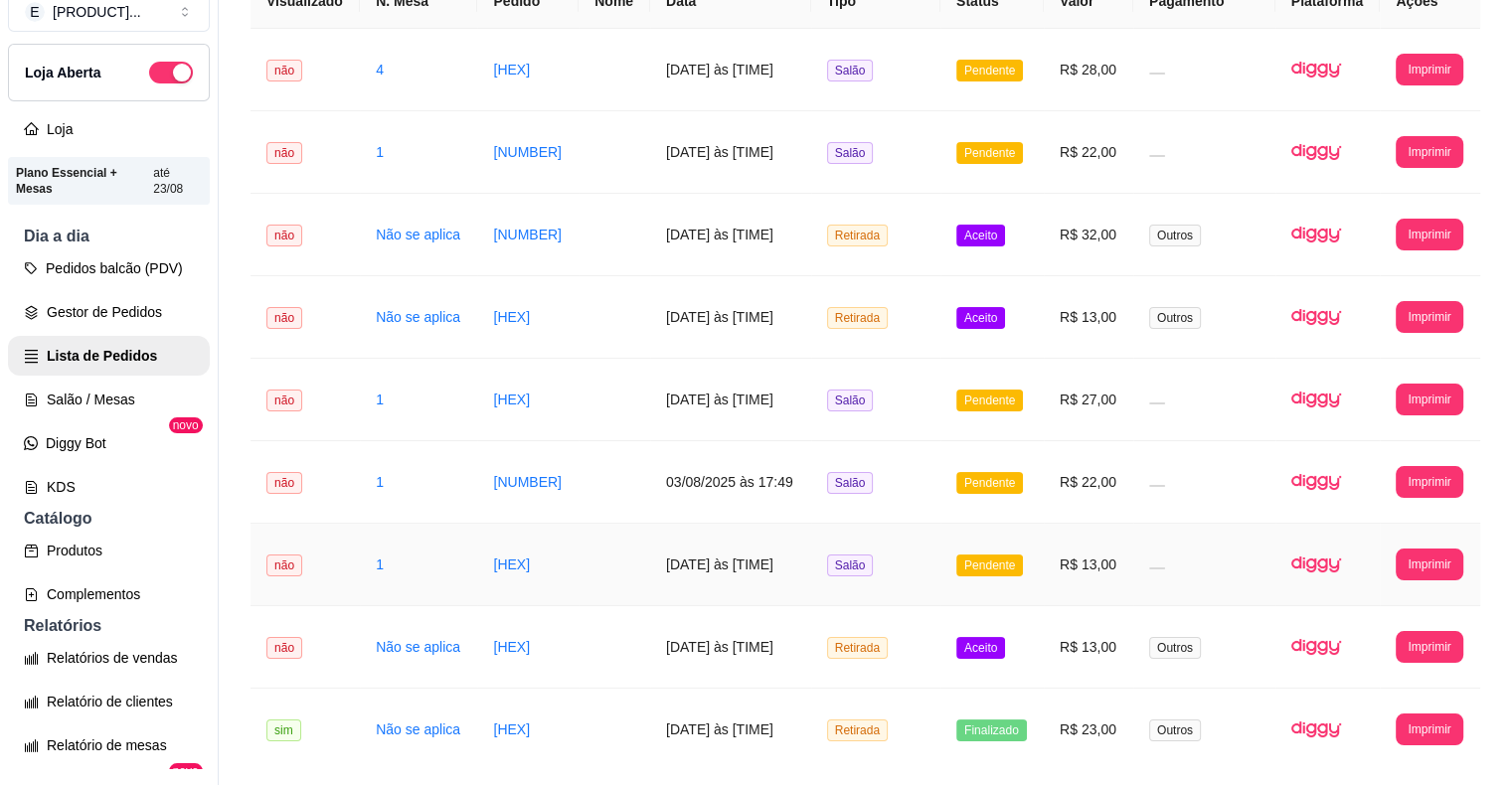 scroll, scrollTop: 261, scrollLeft: 0, axis: vertical 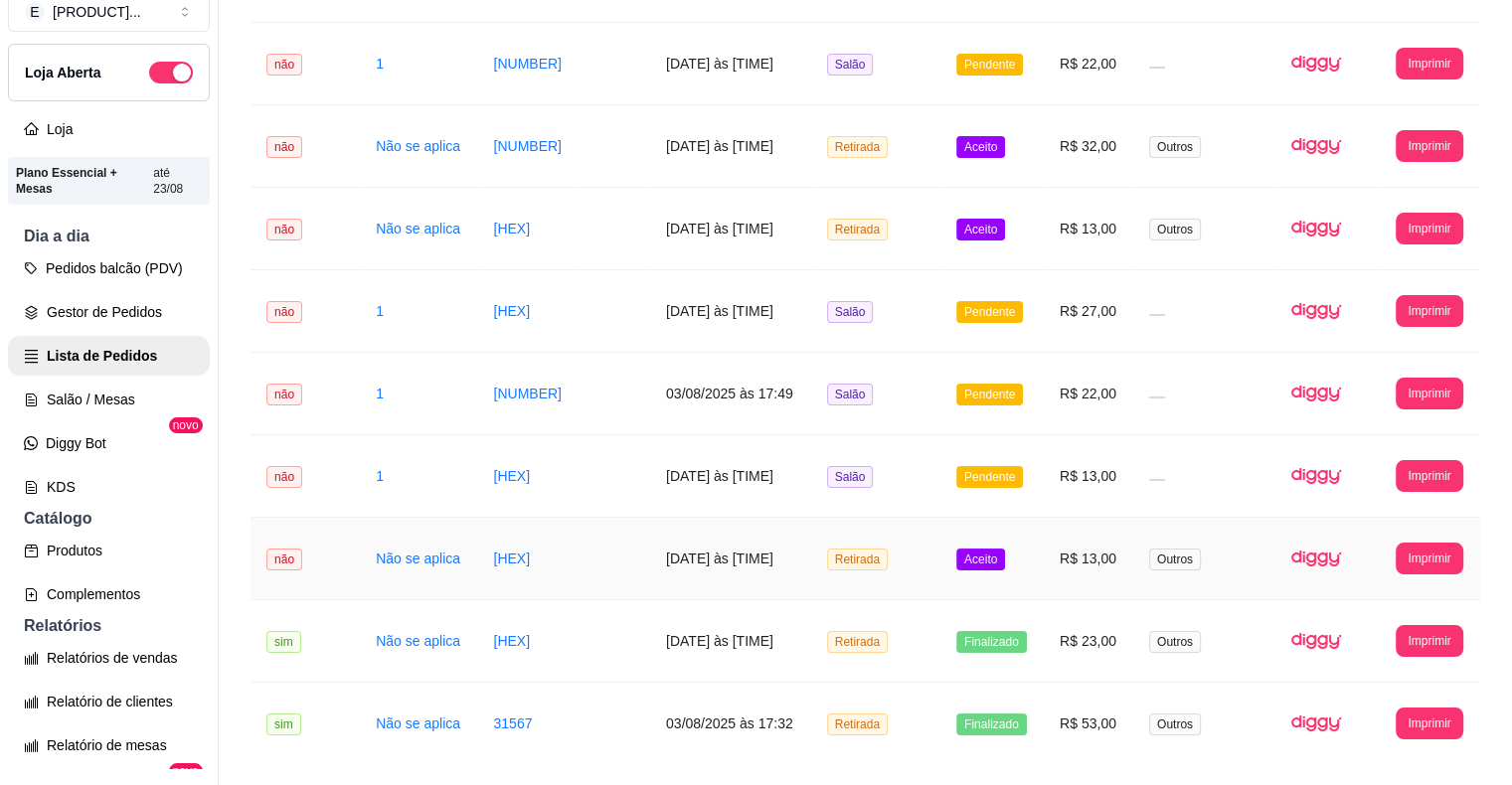 click on "Aceito" at bounding box center (992, 558) 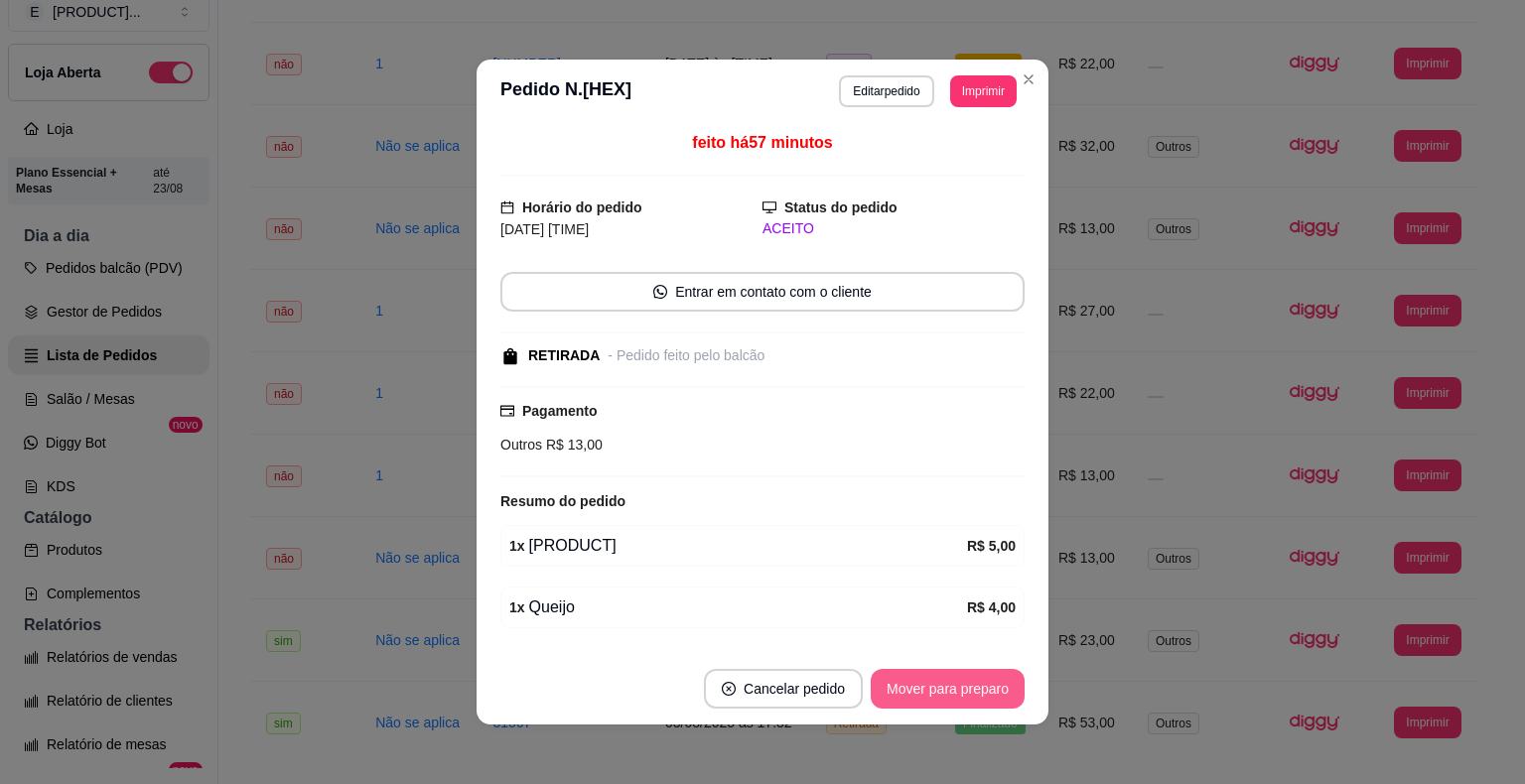 click on "Mover para preparo" at bounding box center (947, 689) 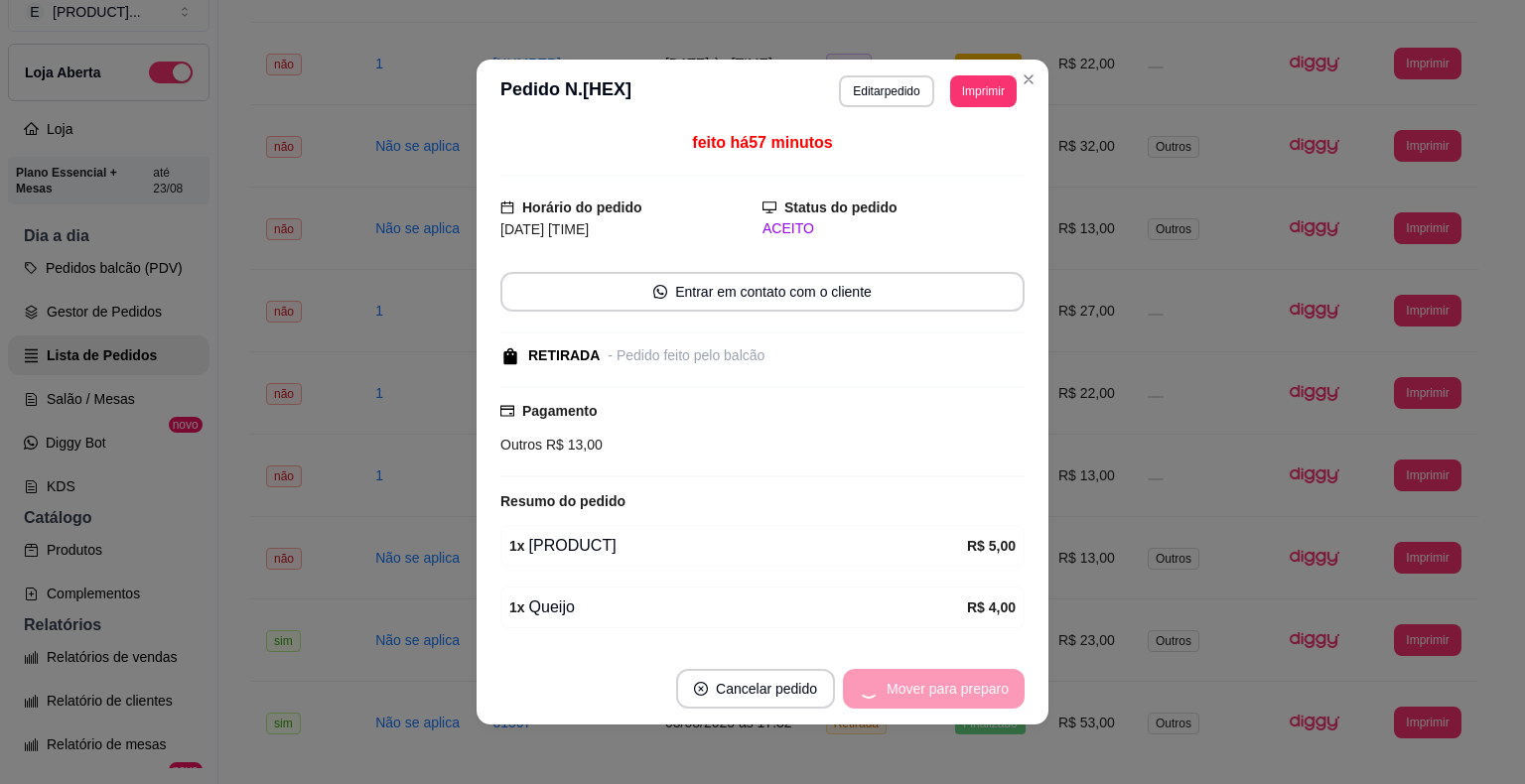 click on "Mover para preparo" at bounding box center [933, 689] 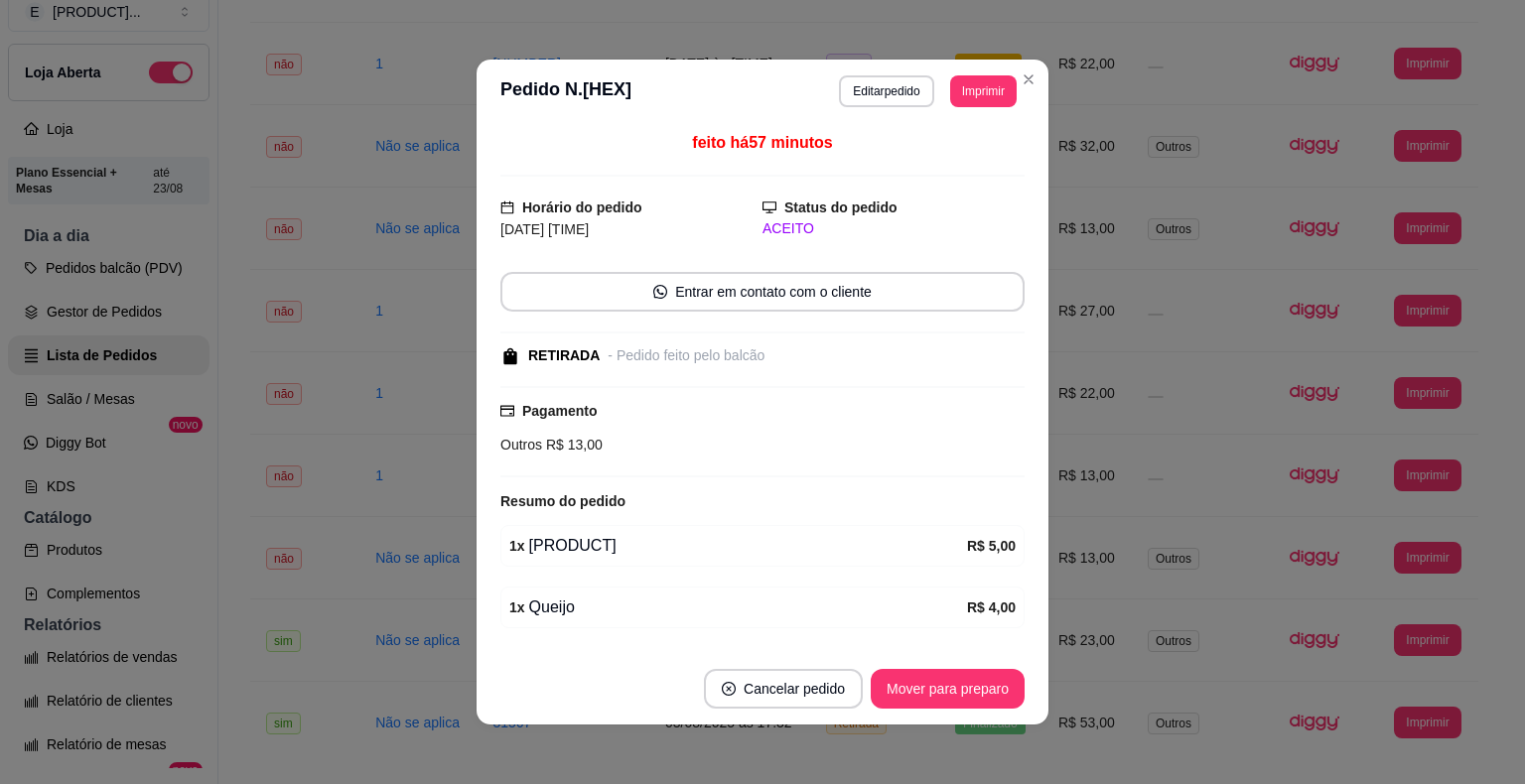 click on "Cancelar pedido Mover para preparo" at bounding box center (762, 689) 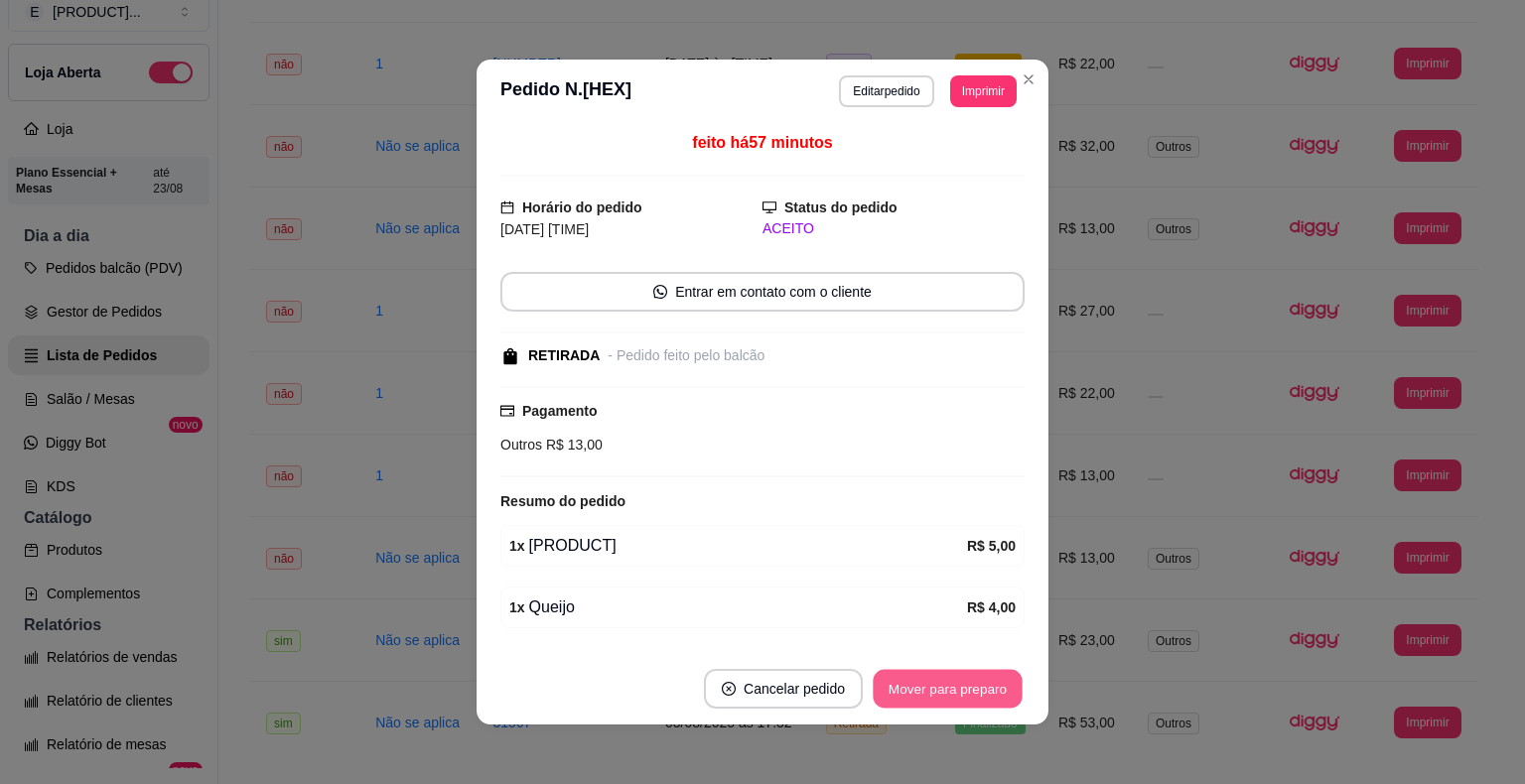 click on "Mover para preparo" at bounding box center [947, 689] 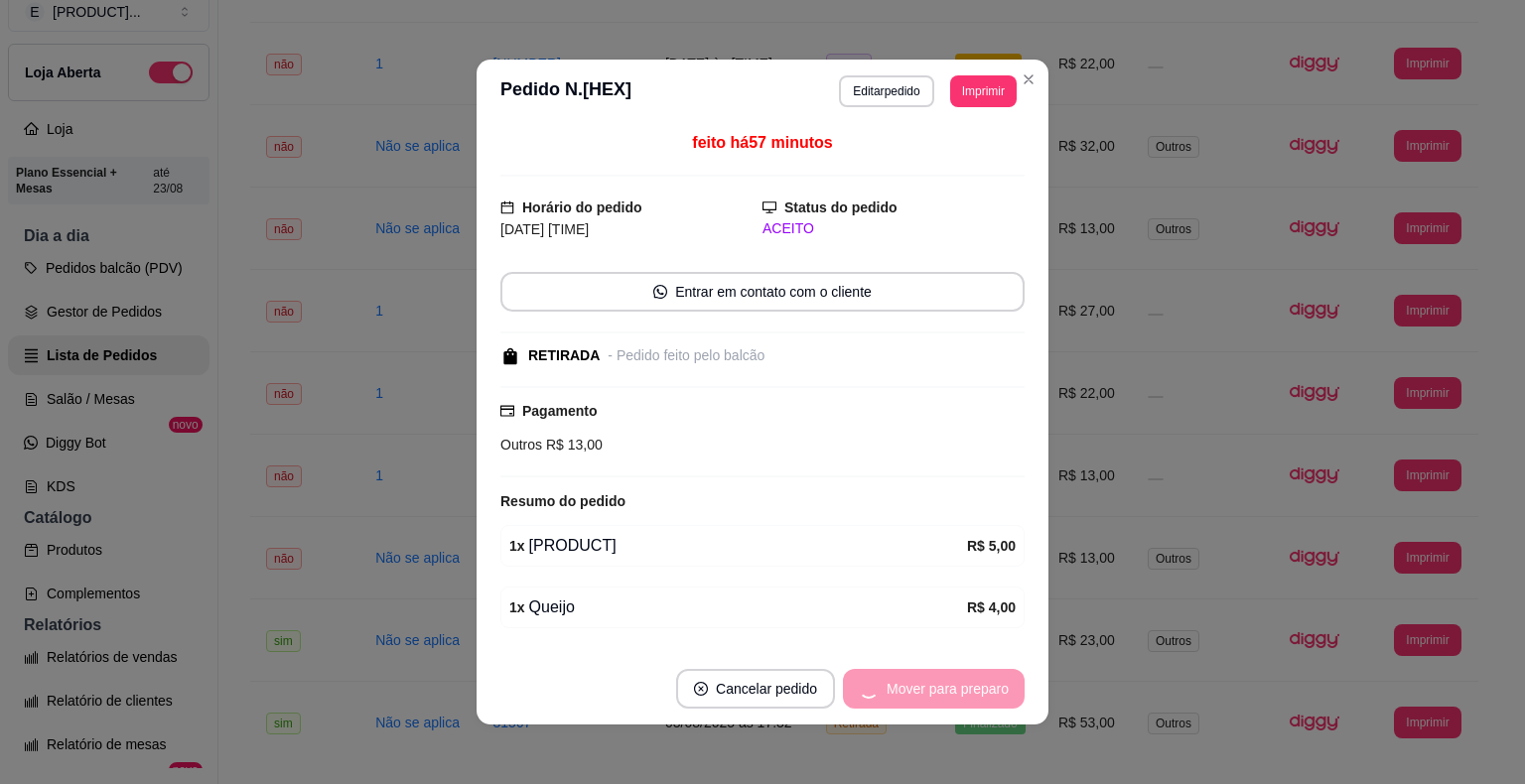 click on "Mover para preparo" at bounding box center (933, 689) 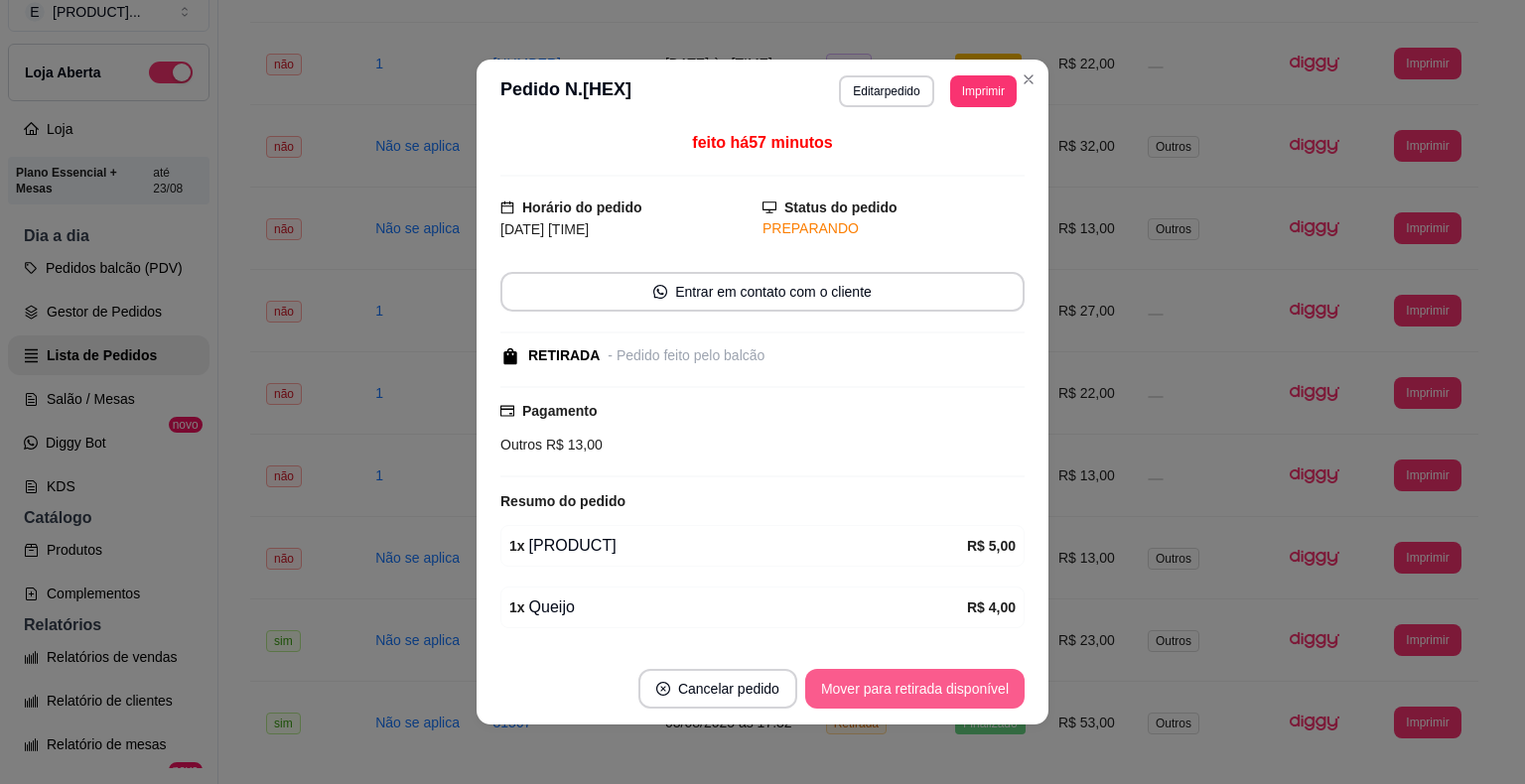 click on "Mover para retirada disponível" at bounding box center (914, 689) 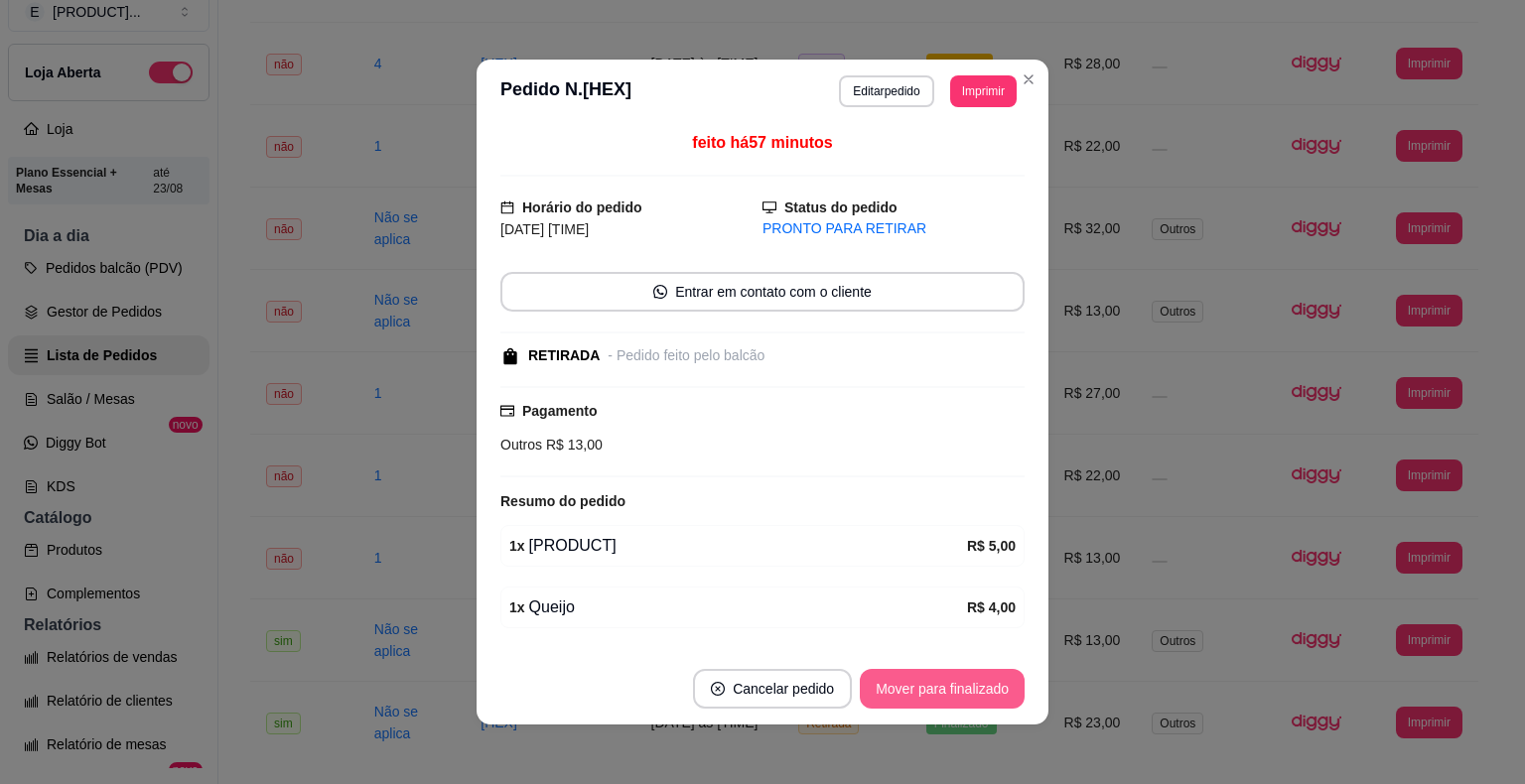 click on "Mover para finalizado" at bounding box center (942, 689) 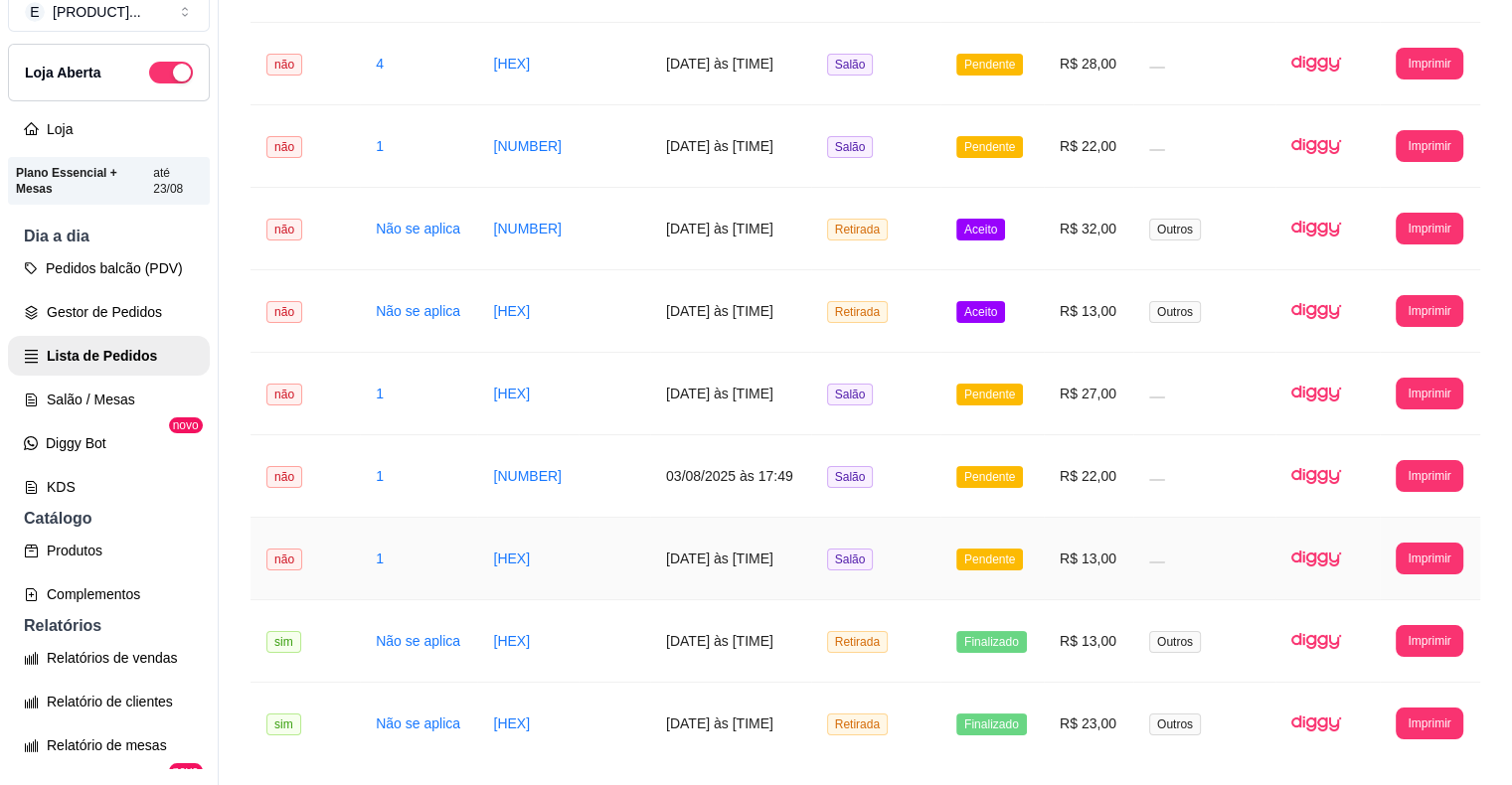 click on "Pendente" at bounding box center (989, 559) 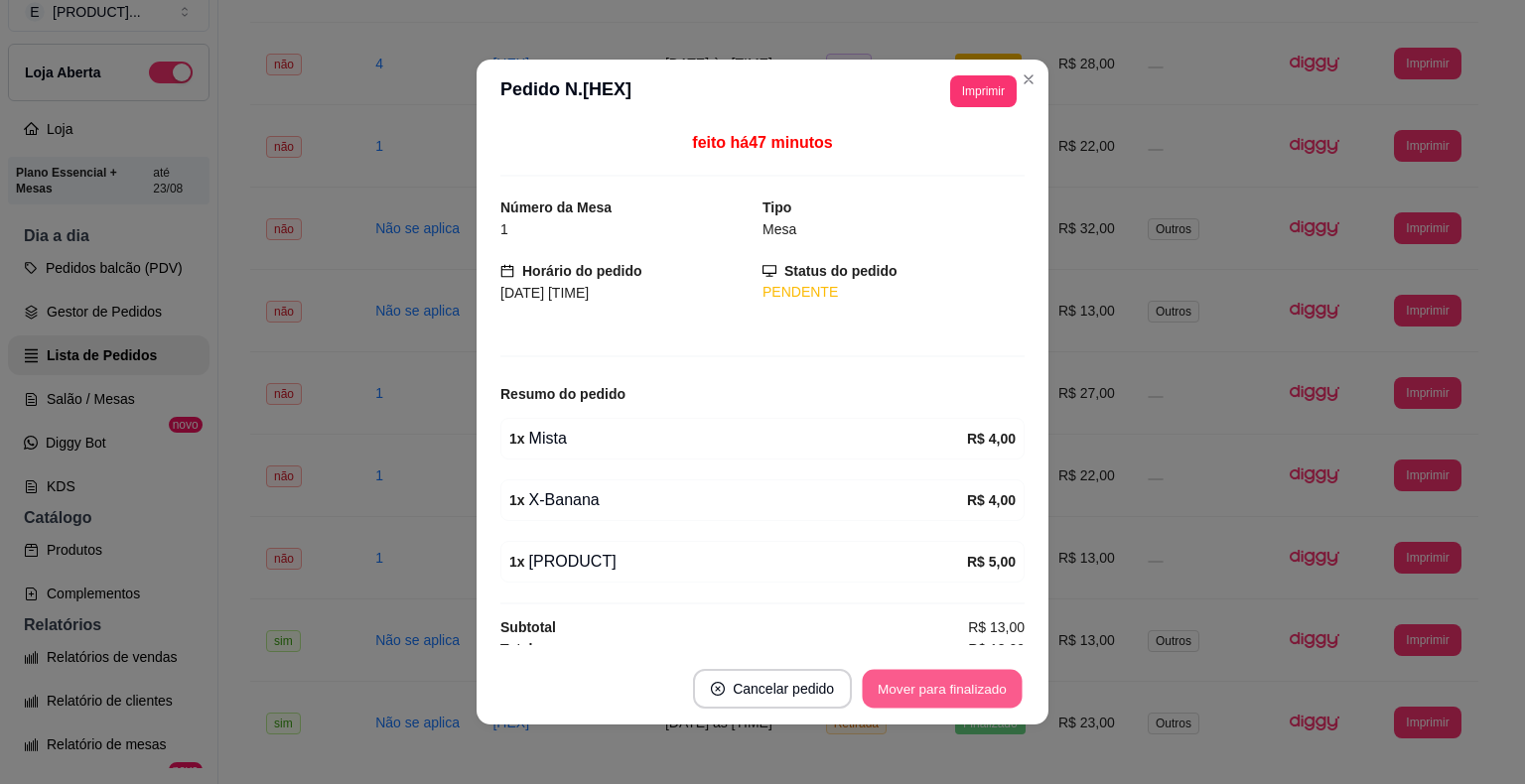 click on "Mover para finalizado" at bounding box center [942, 689] 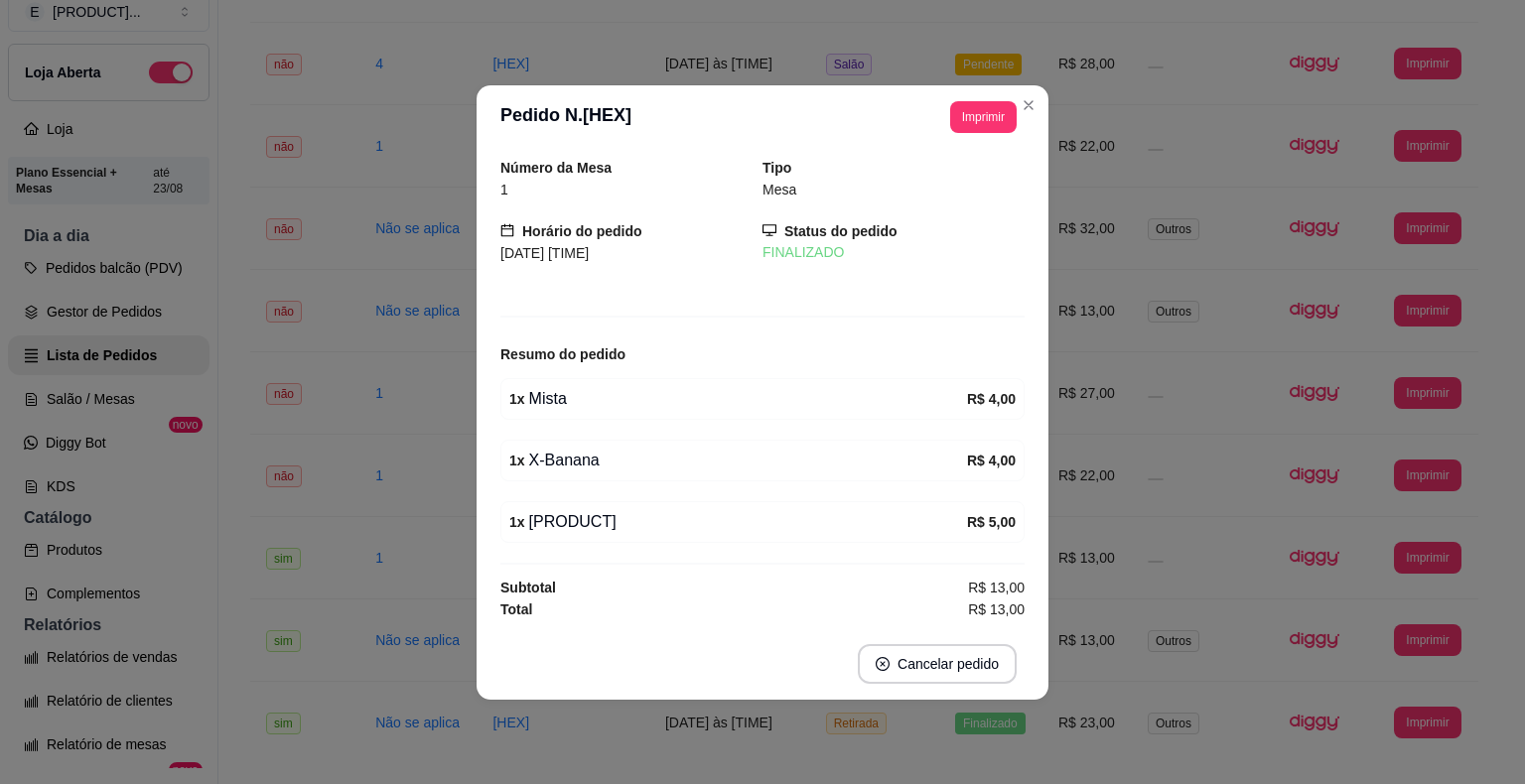 click on "Cancelar pedido" at bounding box center [762, 664] 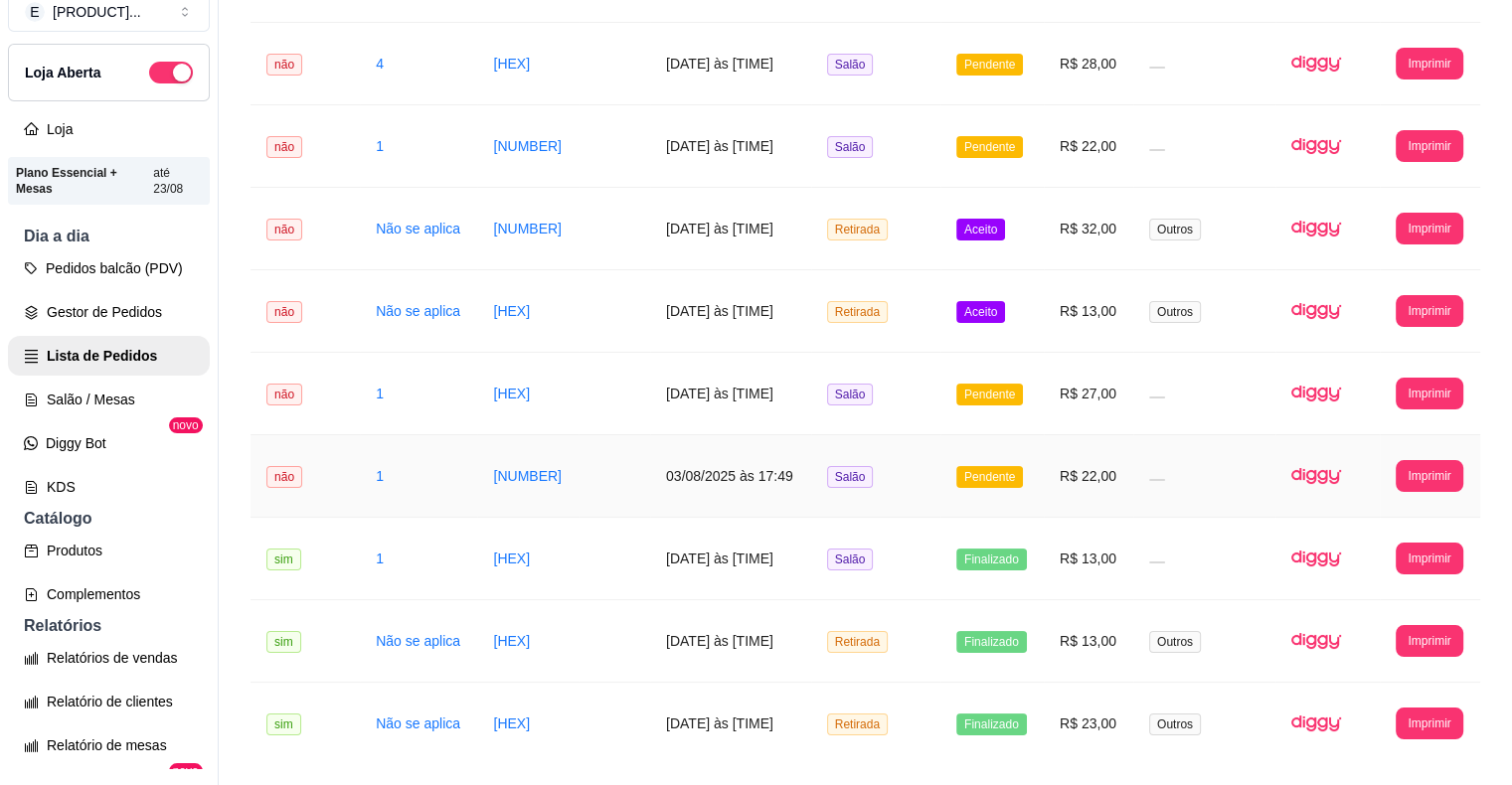 click on "Pendente" at bounding box center (989, 477) 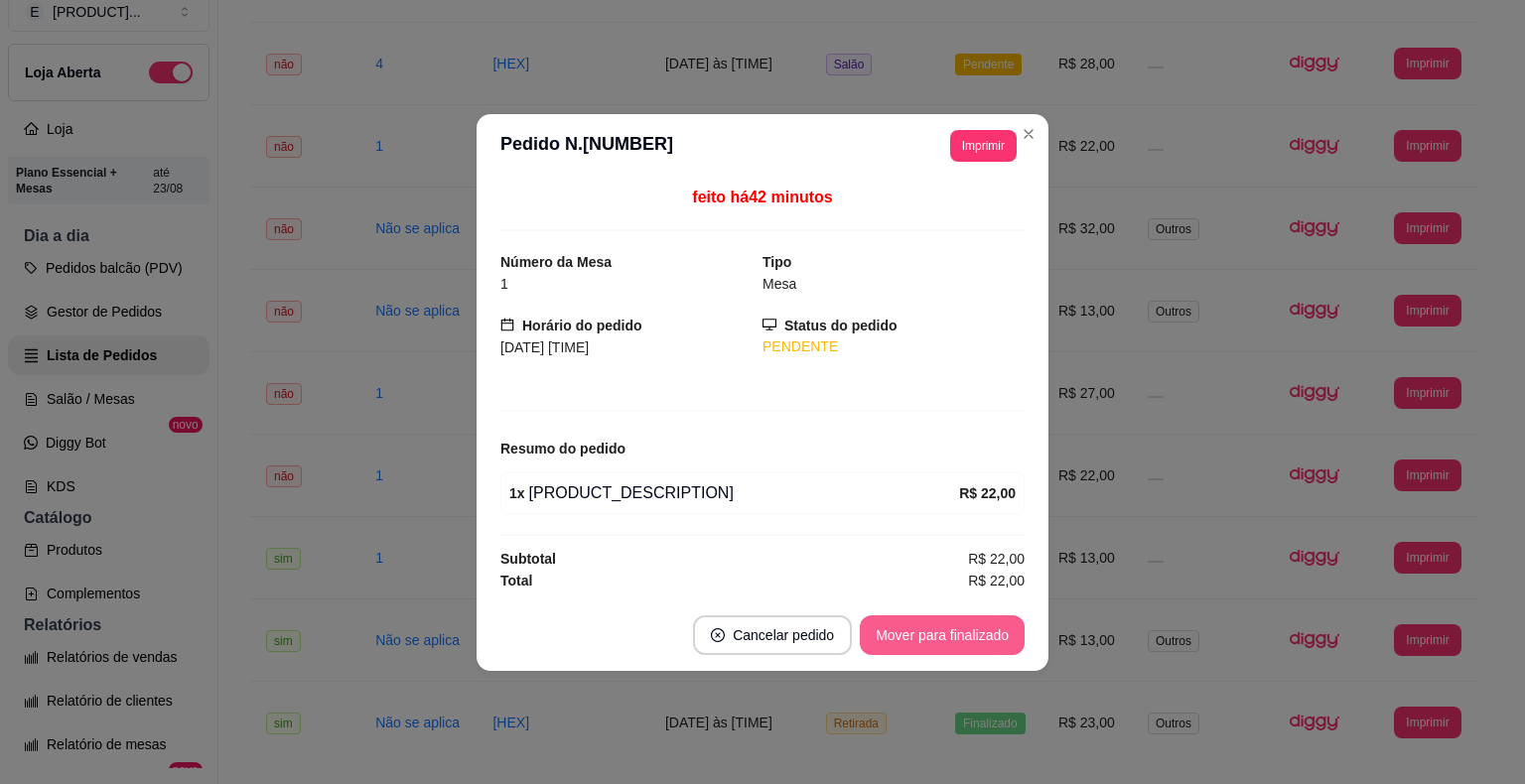 click on "Mover para finalizado" at bounding box center [942, 635] 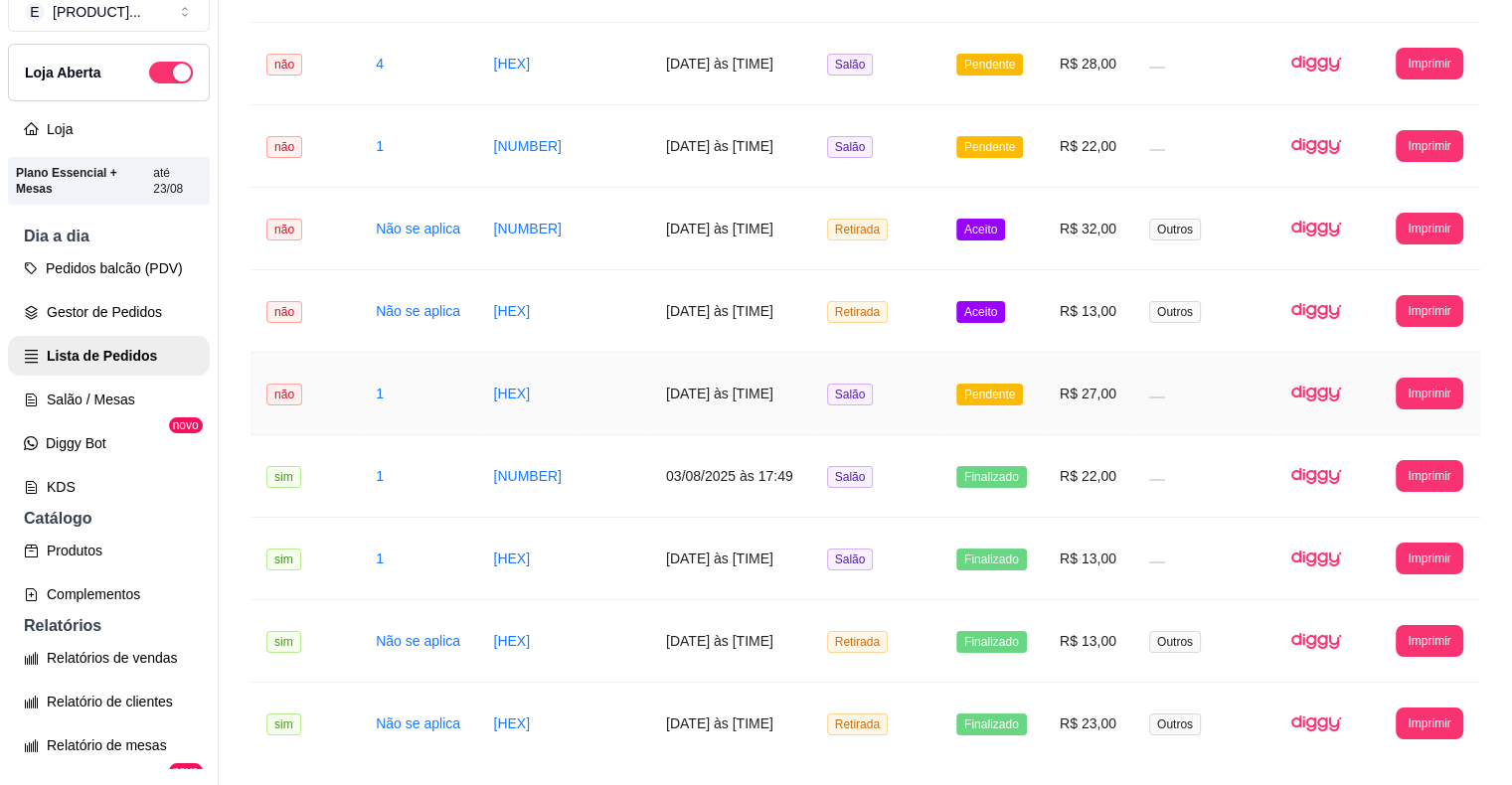 click on "Pendente" at bounding box center [989, 394] 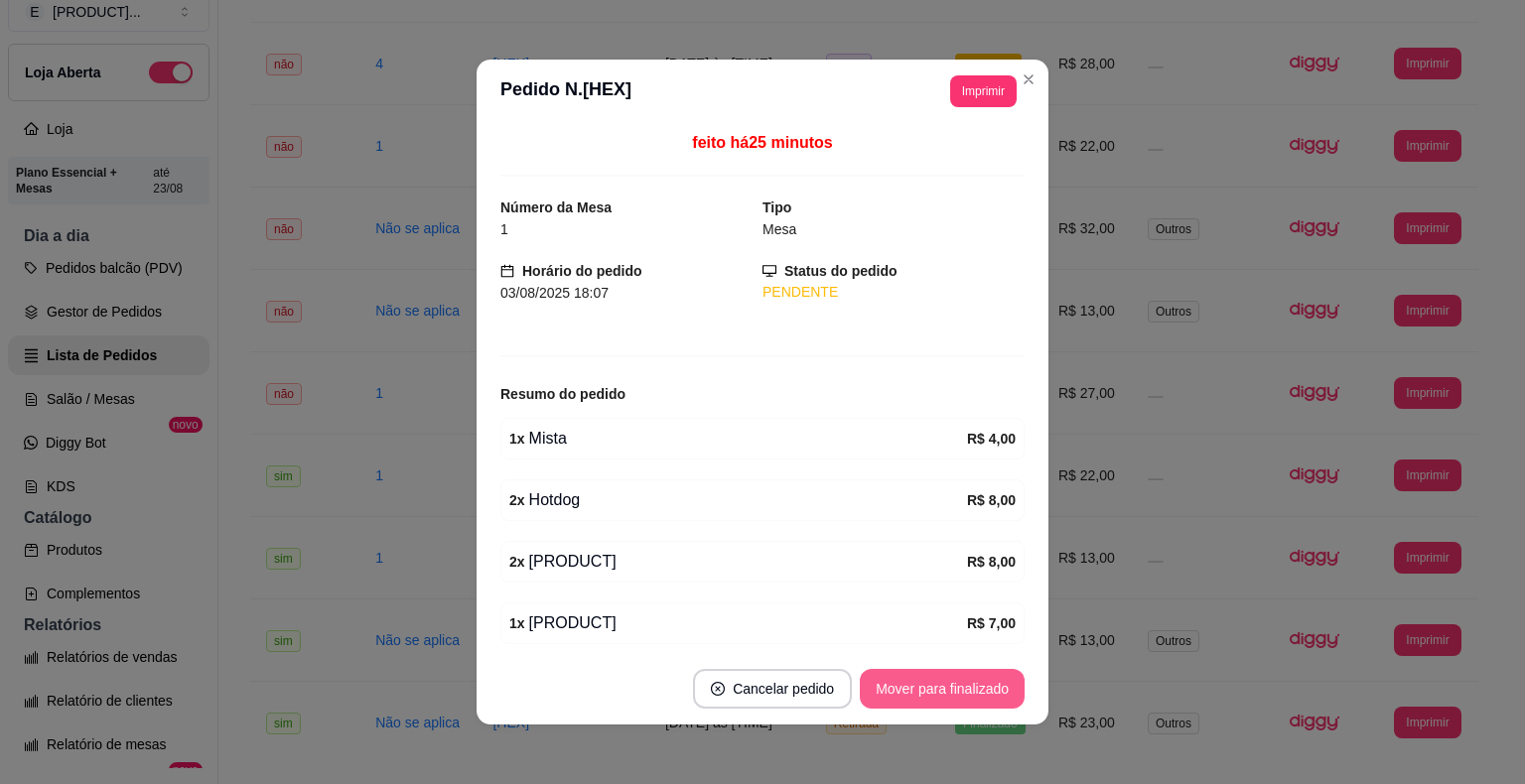 click on "Mover para finalizado" at bounding box center (942, 689) 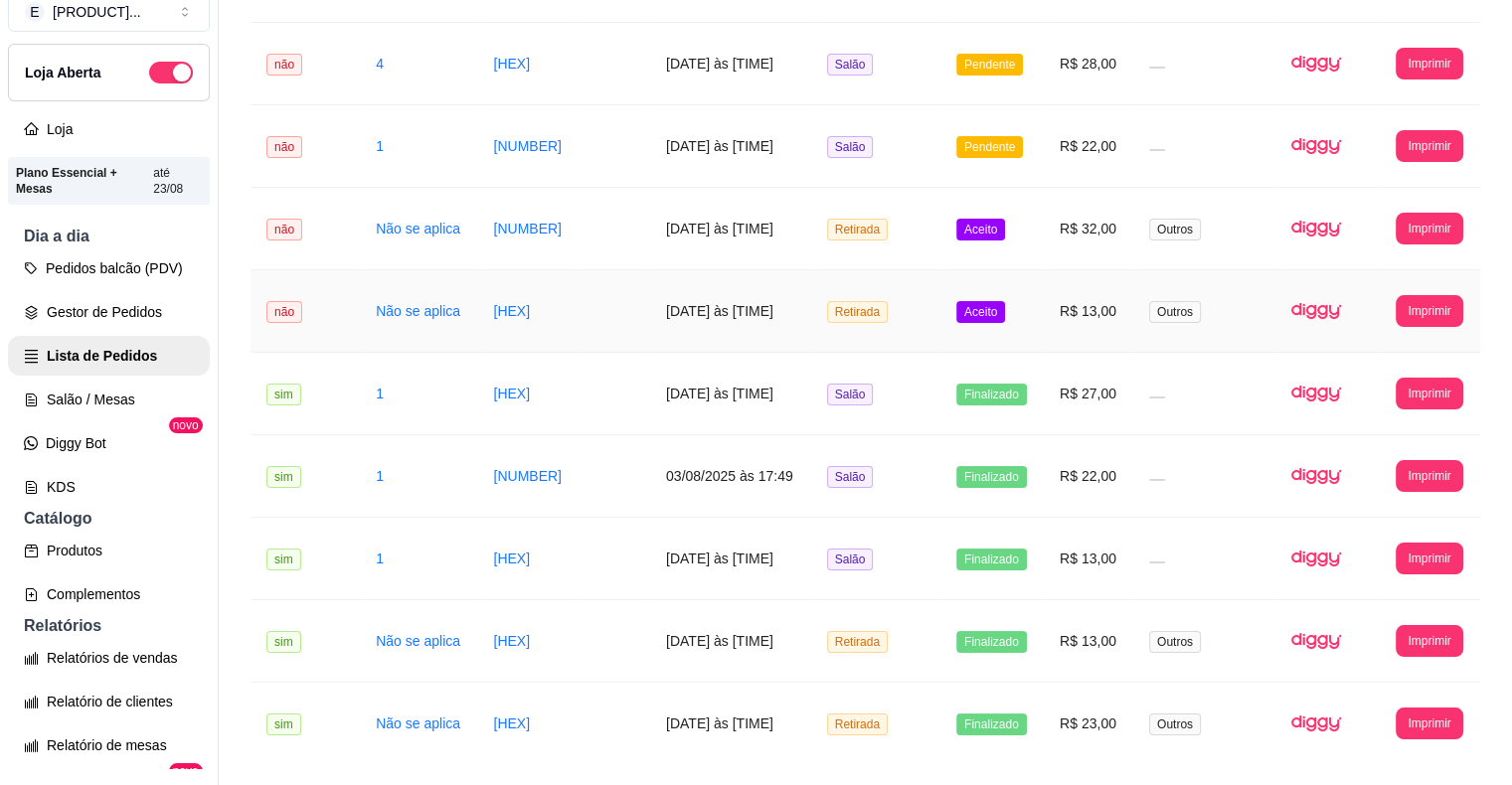 click on "Aceito" at bounding box center [980, 312] 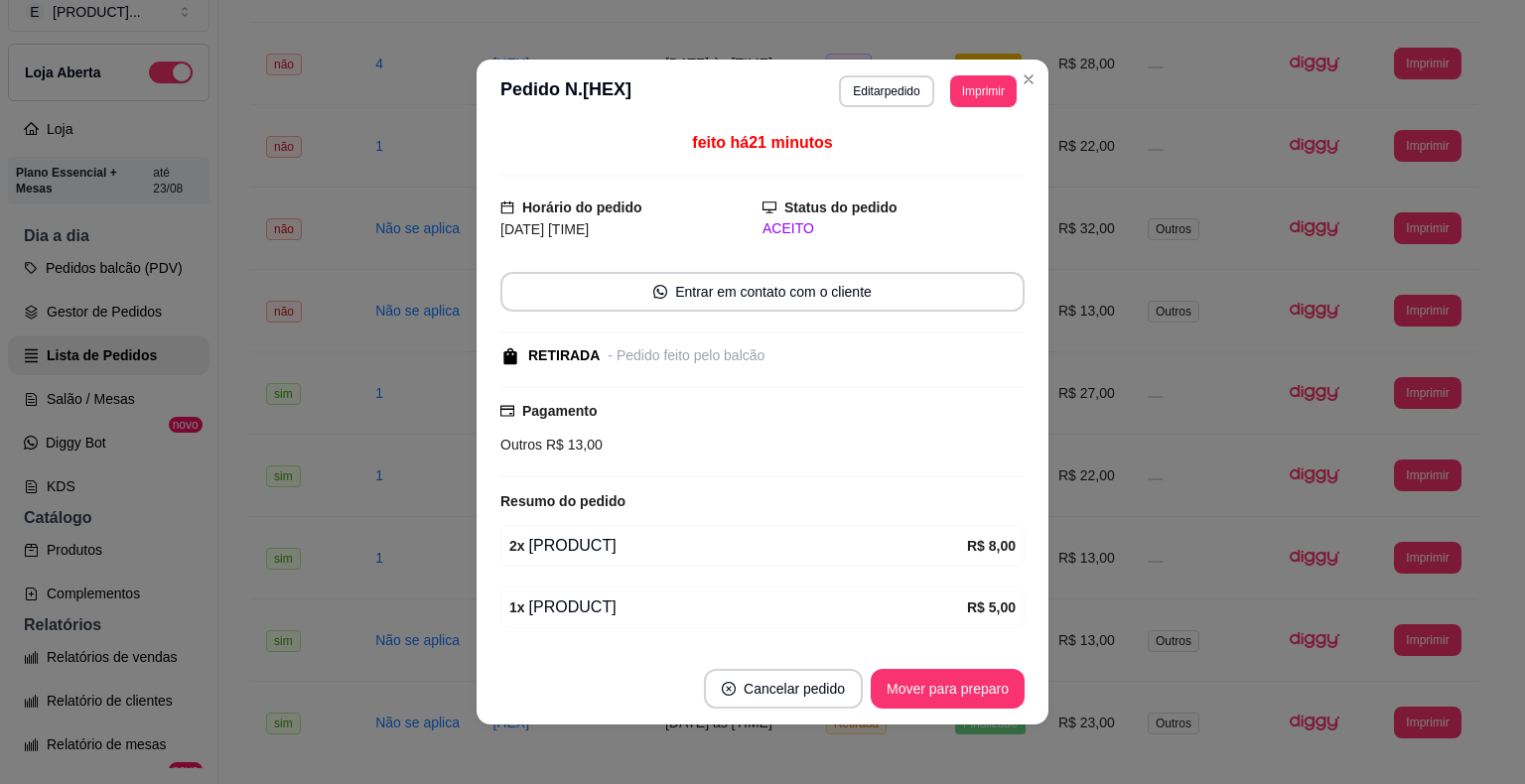 click on "Mover para preparo" at bounding box center (947, 689) 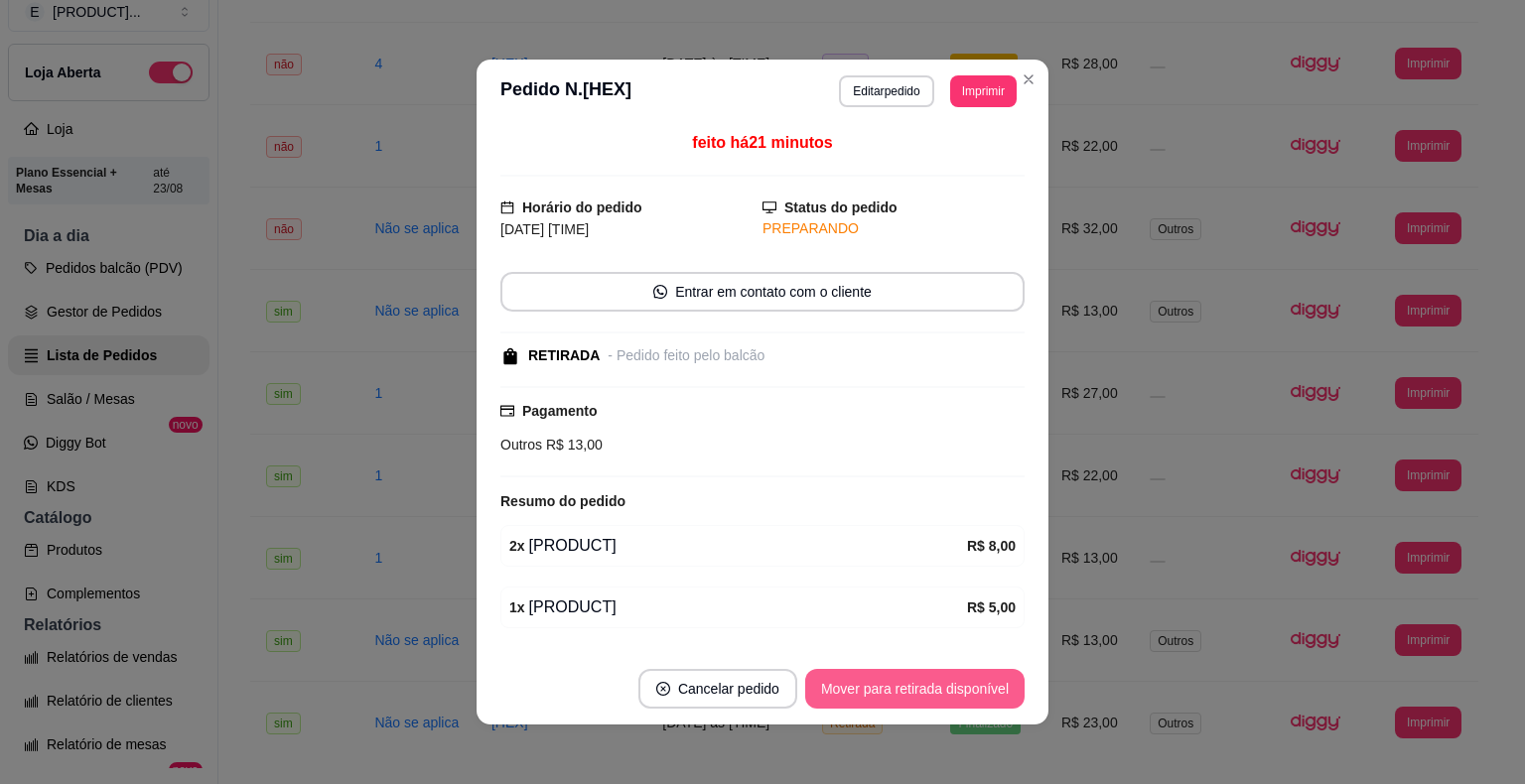 click on "Mover para retirada disponível" at bounding box center (914, 689) 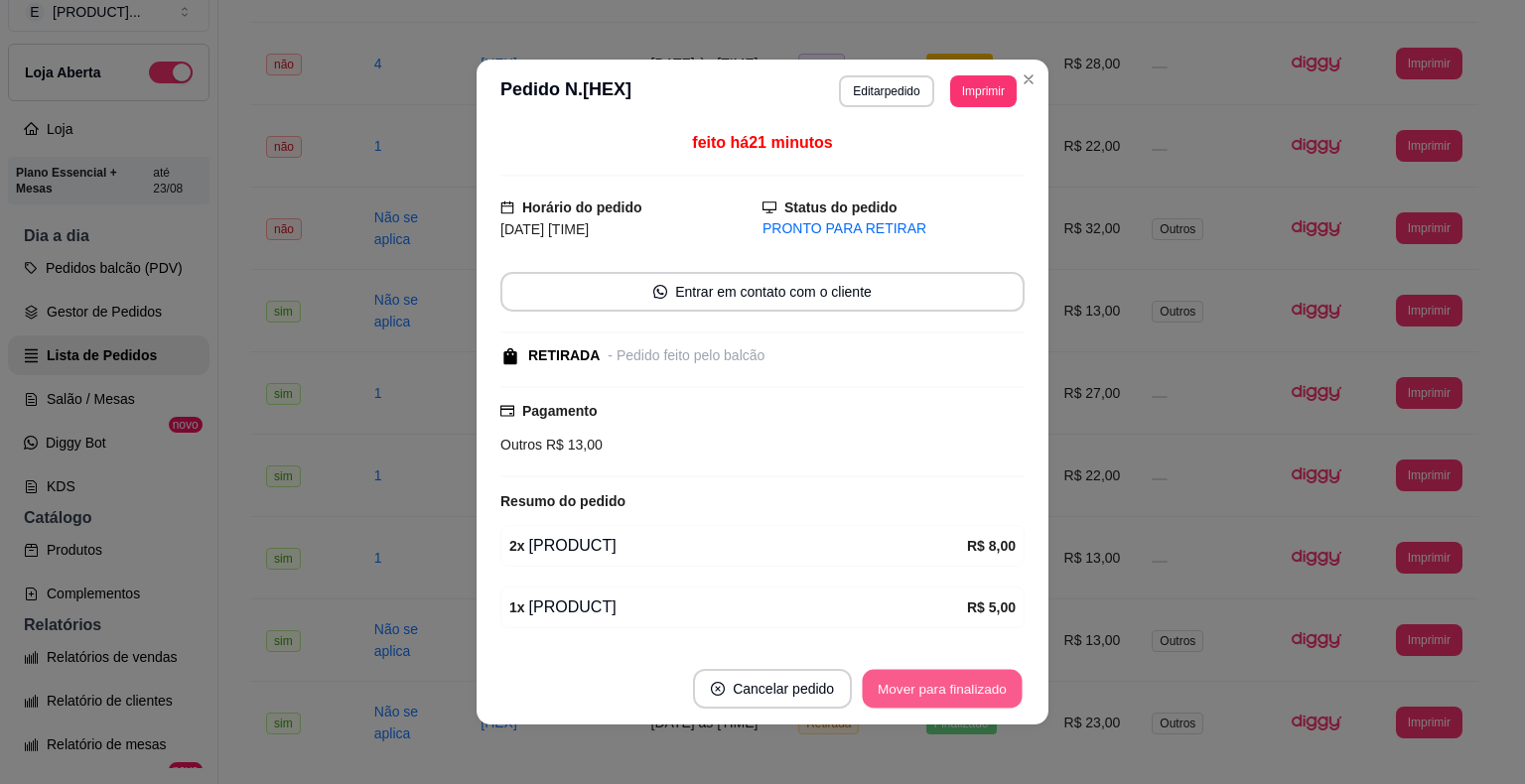 click on "Mover para finalizado" at bounding box center [942, 689] 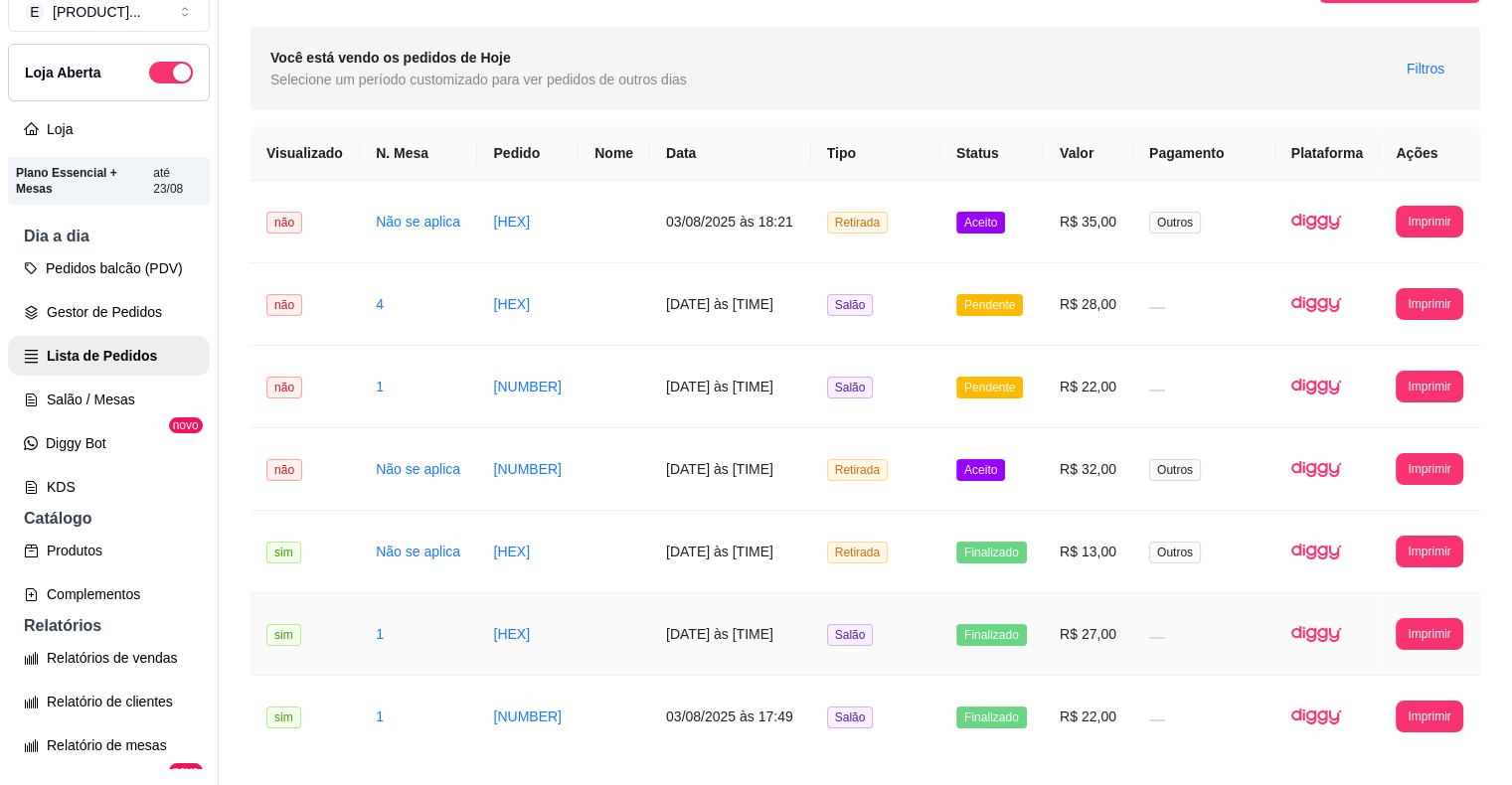 scroll, scrollTop: 0, scrollLeft: 0, axis: both 